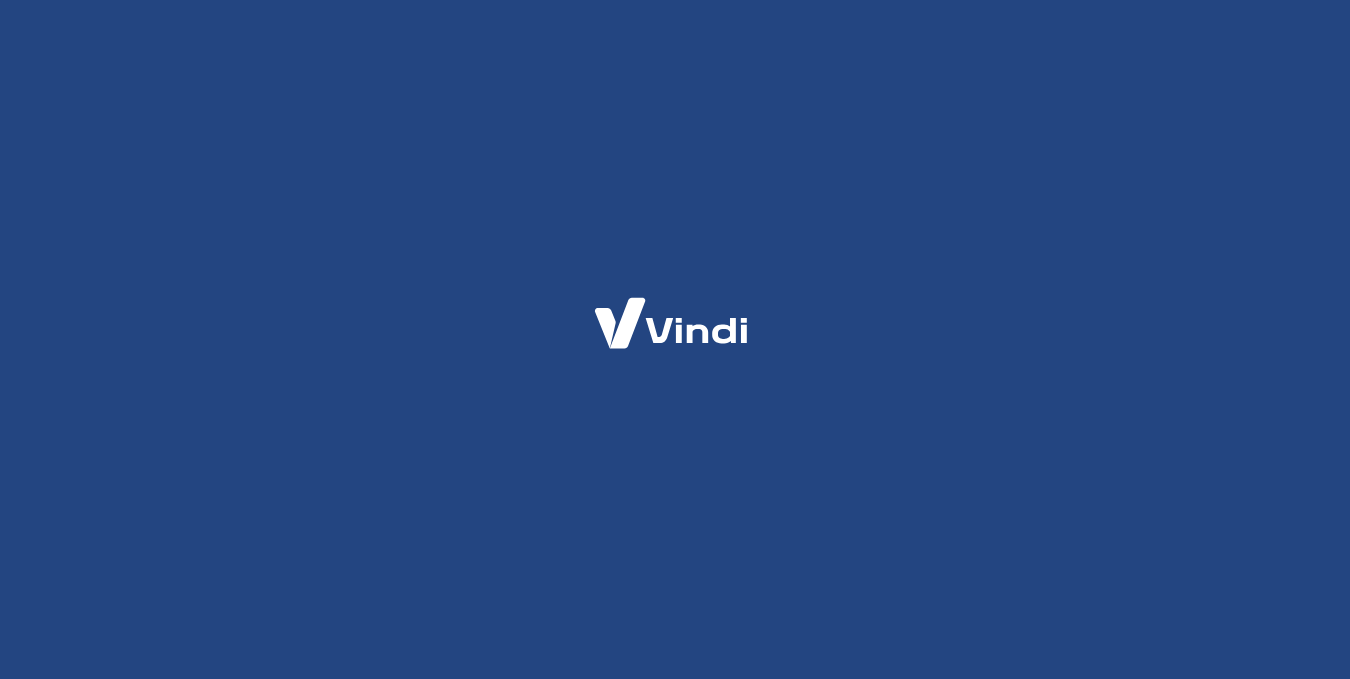 scroll, scrollTop: 0, scrollLeft: 0, axis: both 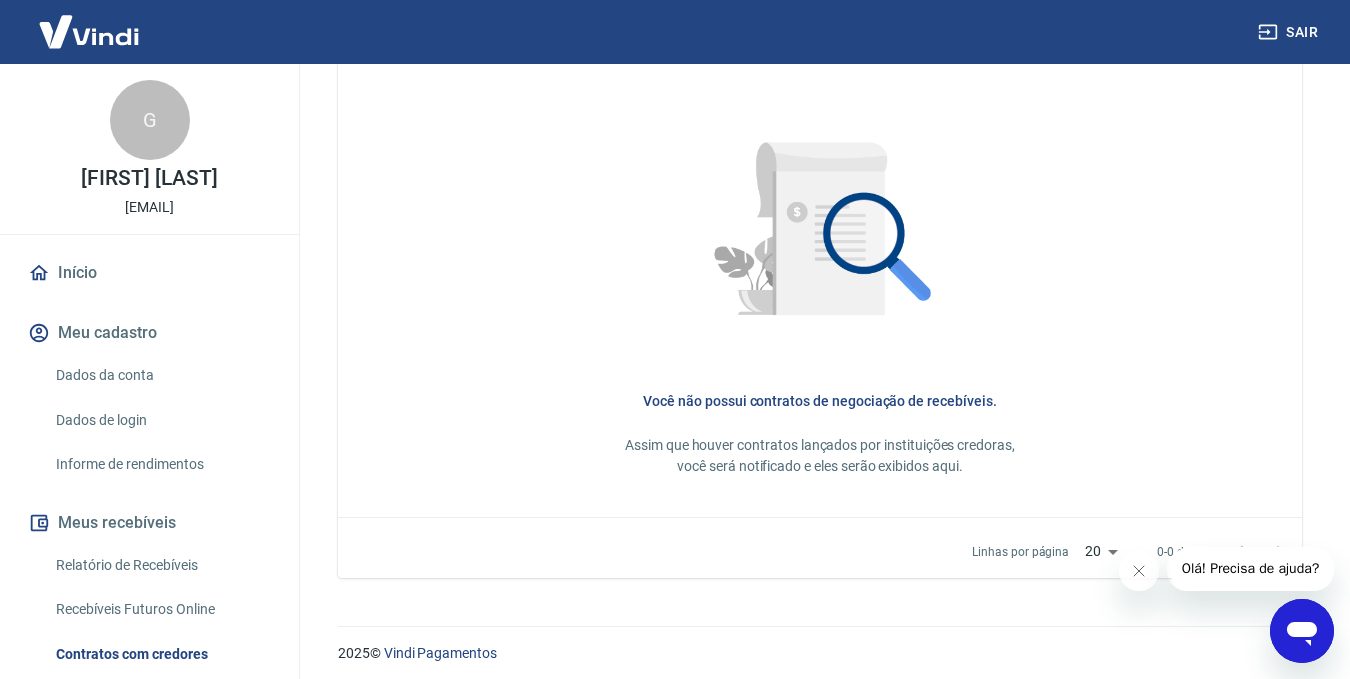 click at bounding box center [1302, 631] 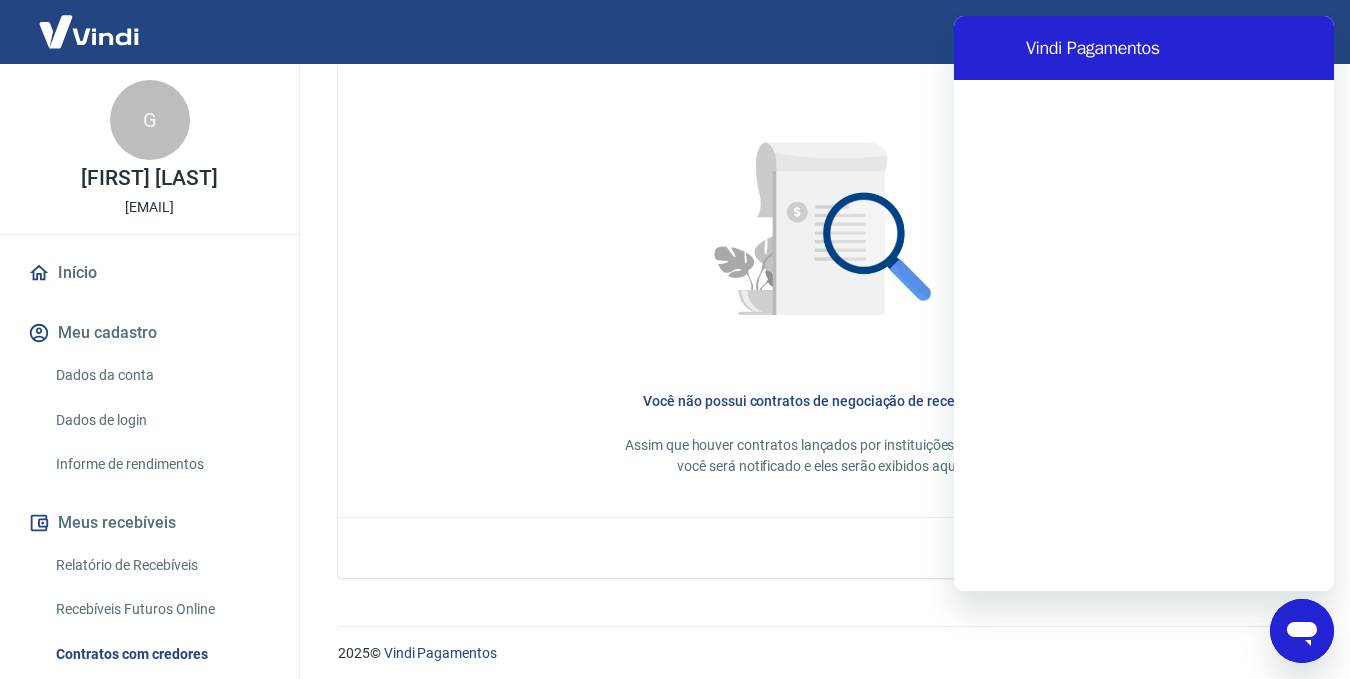 scroll, scrollTop: 0, scrollLeft: 0, axis: both 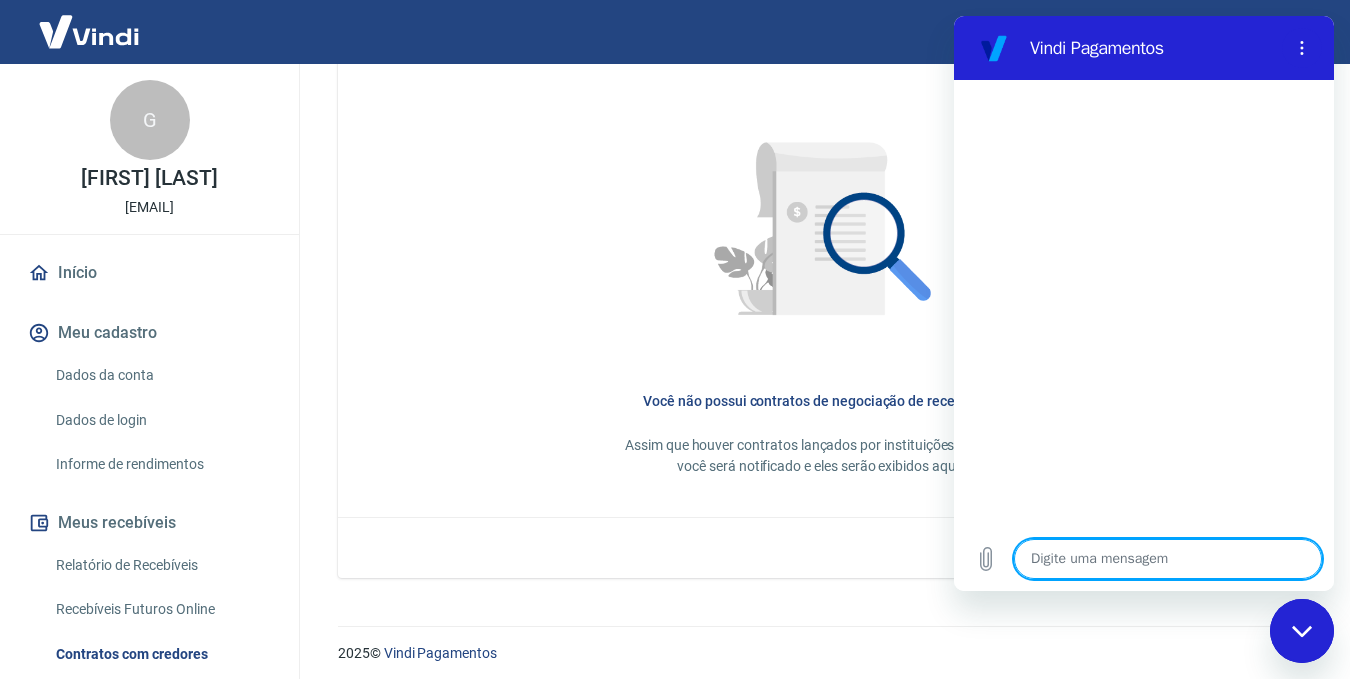 type on "o" 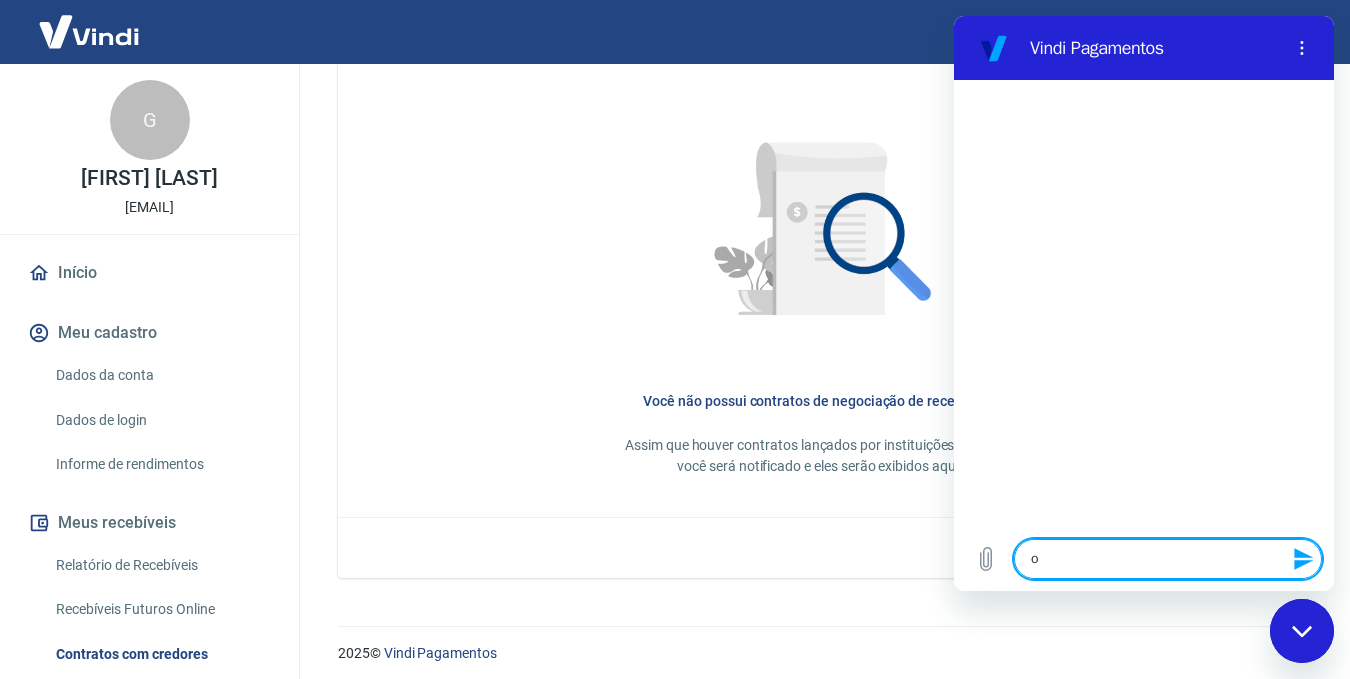 type on "ol" 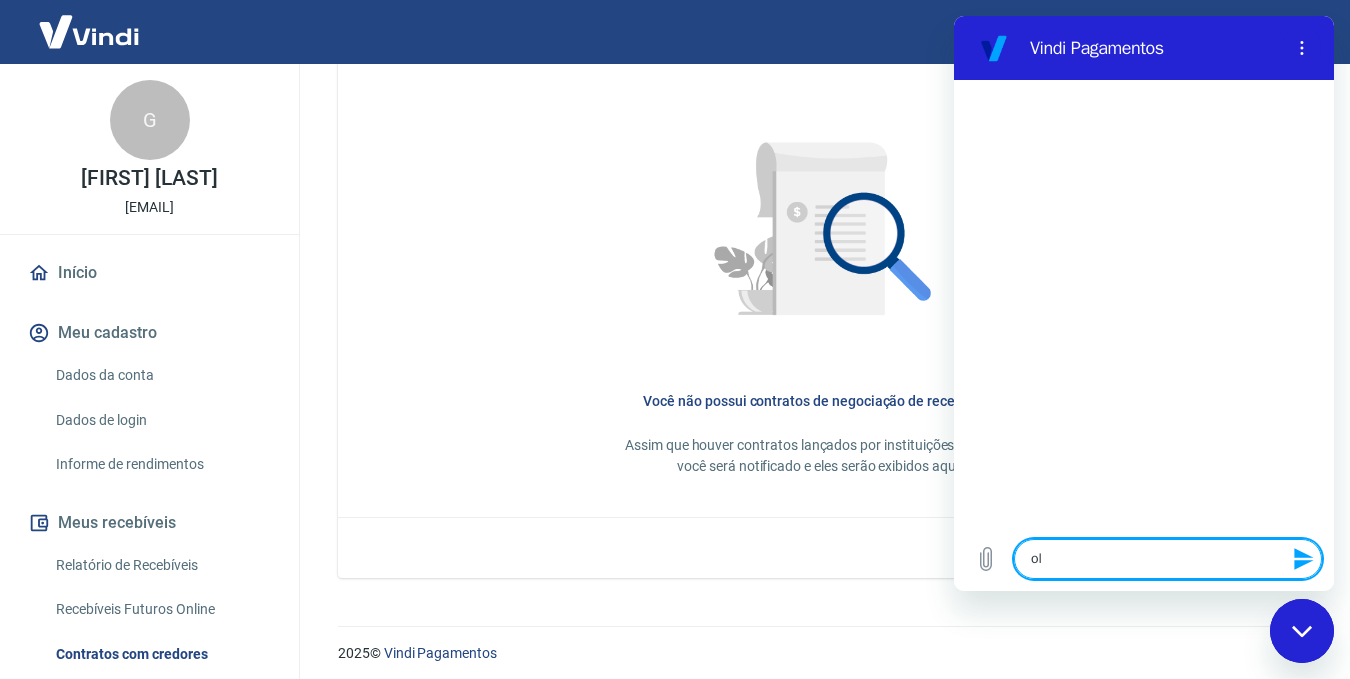 type on "ola" 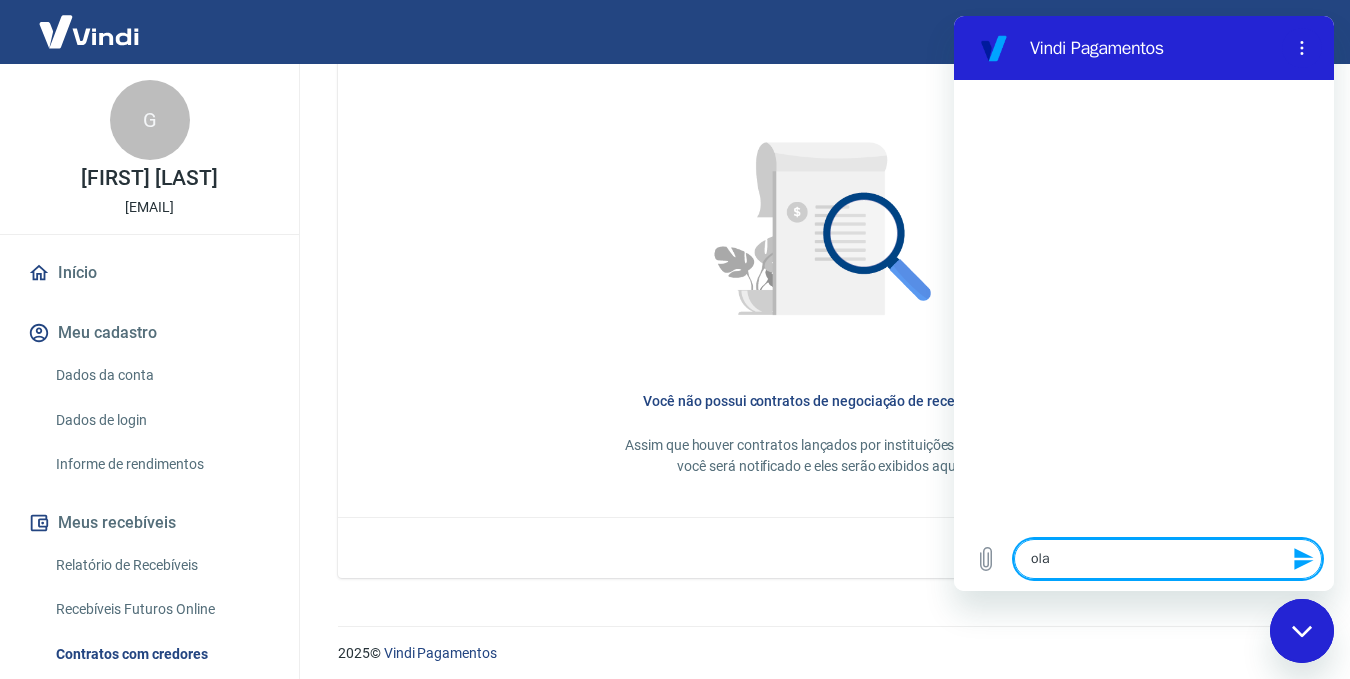 type on "ola" 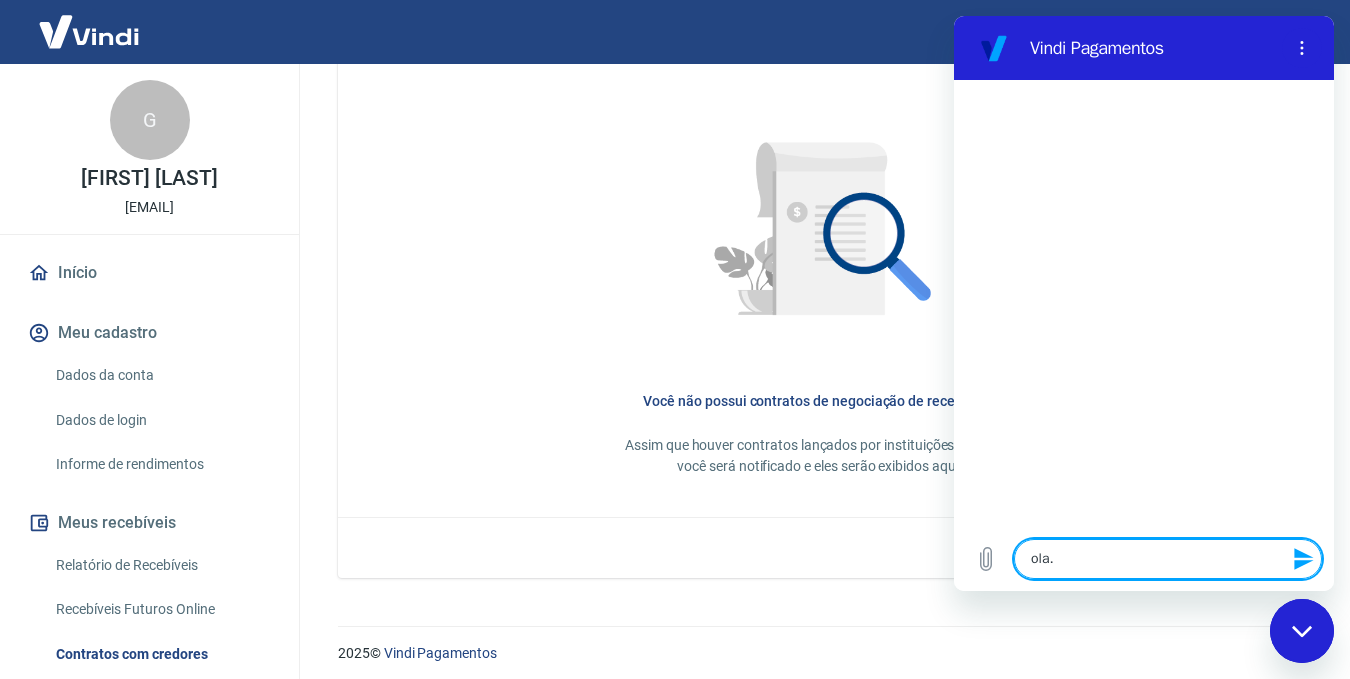 type on "x" 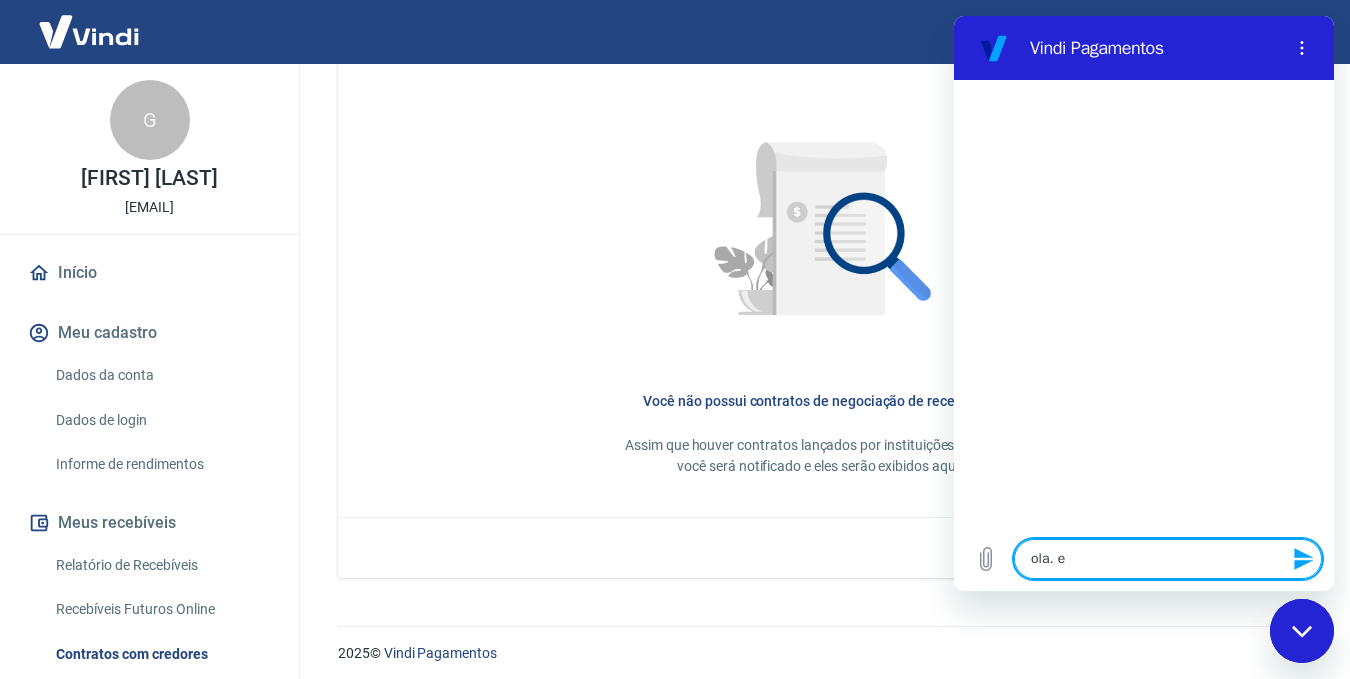 type on "ola. eu" 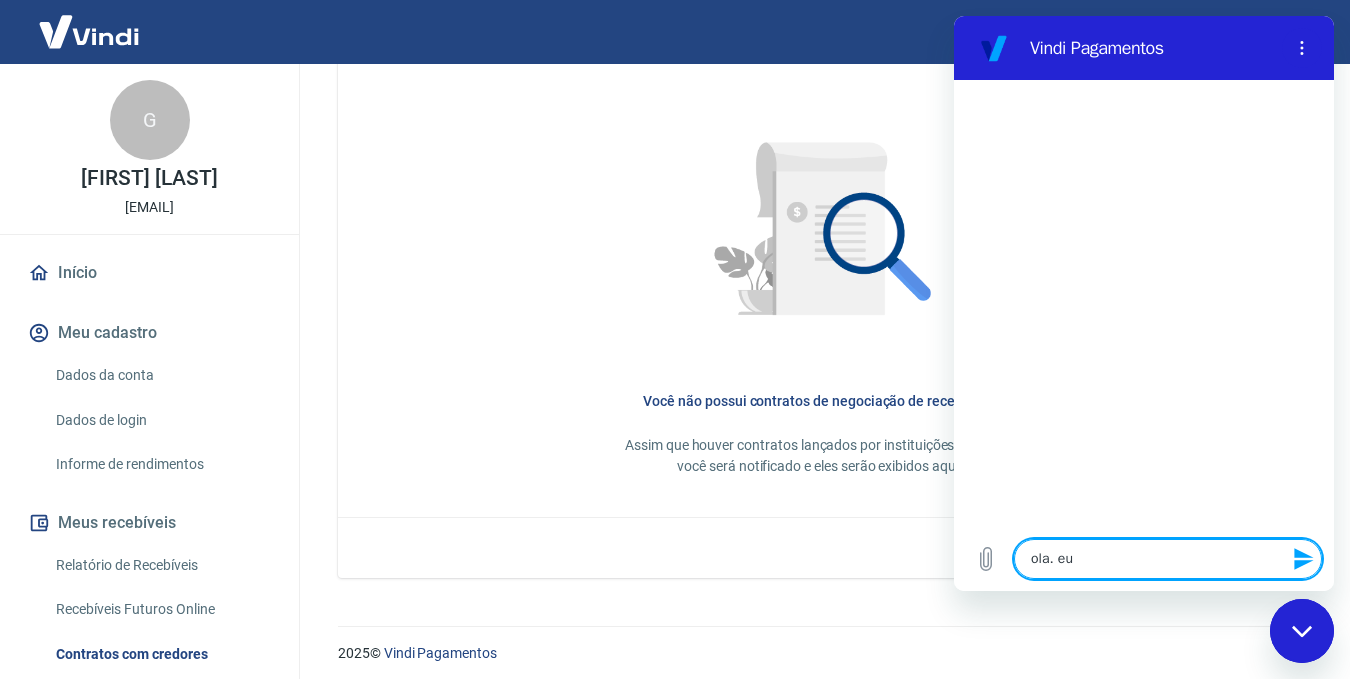 type on "ola. eu" 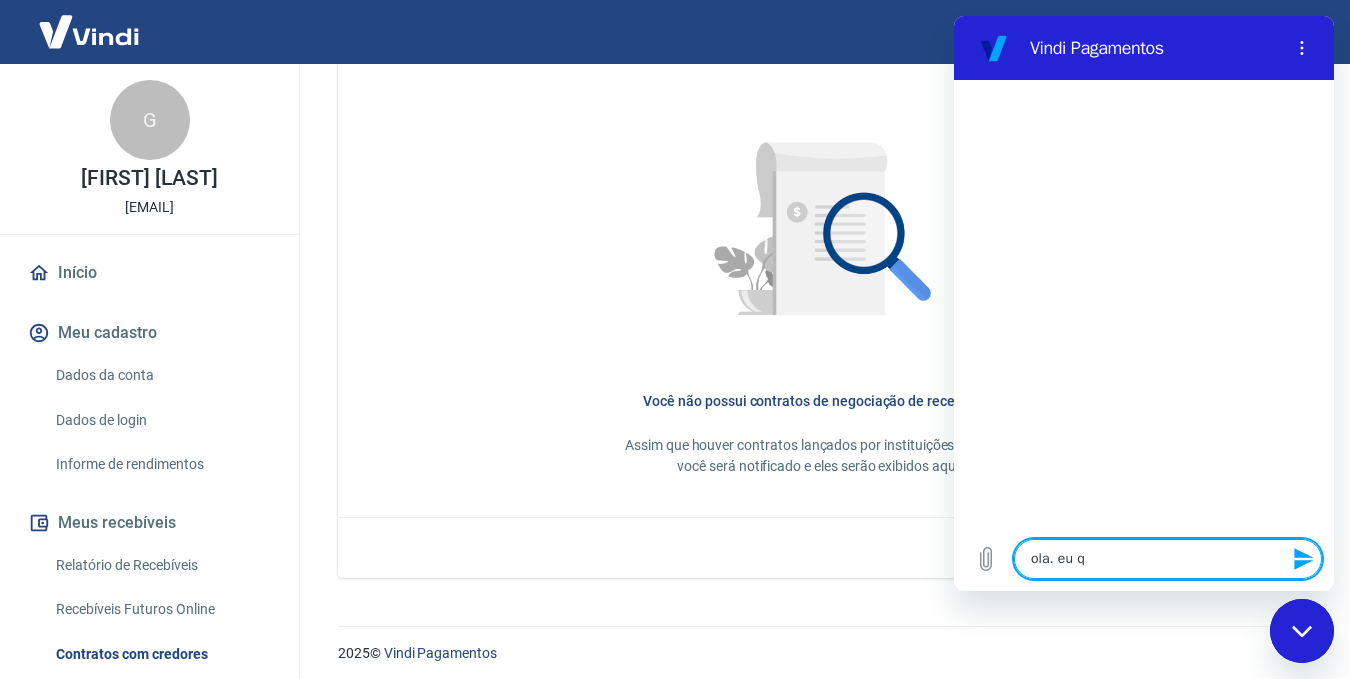 type on "ola. eu qu" 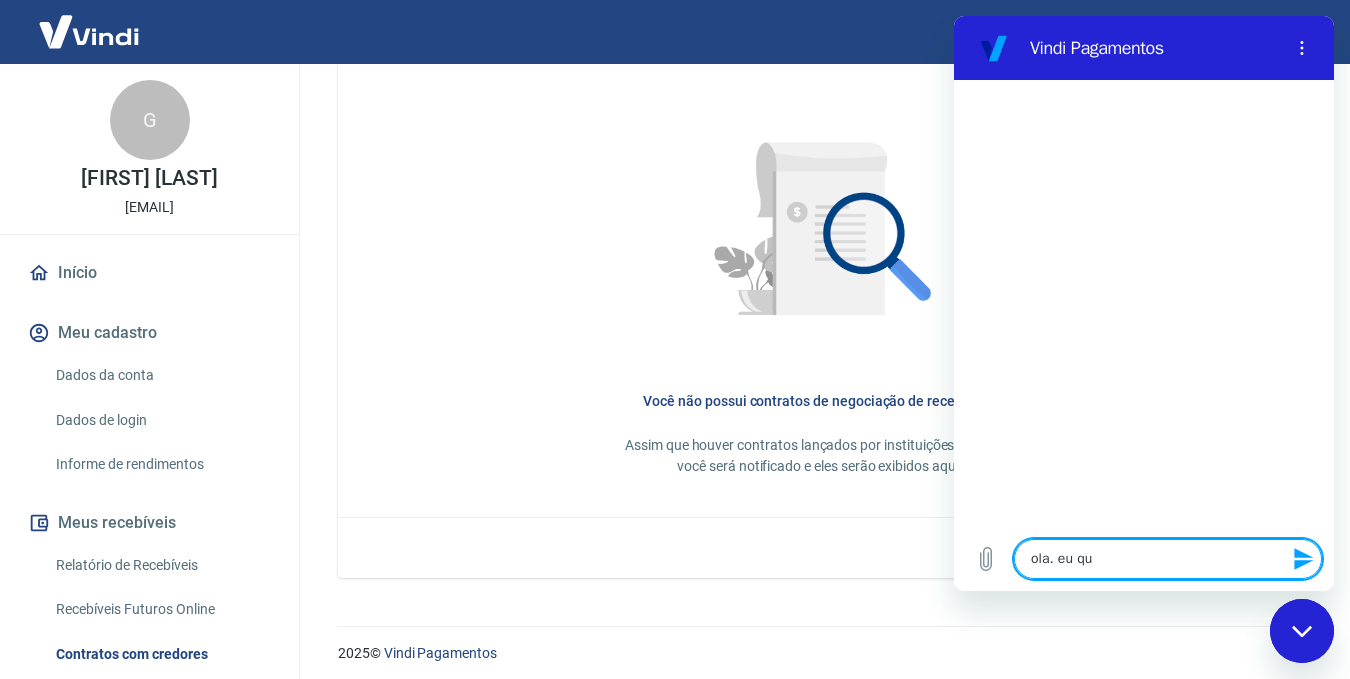 type on "ola. eu que" 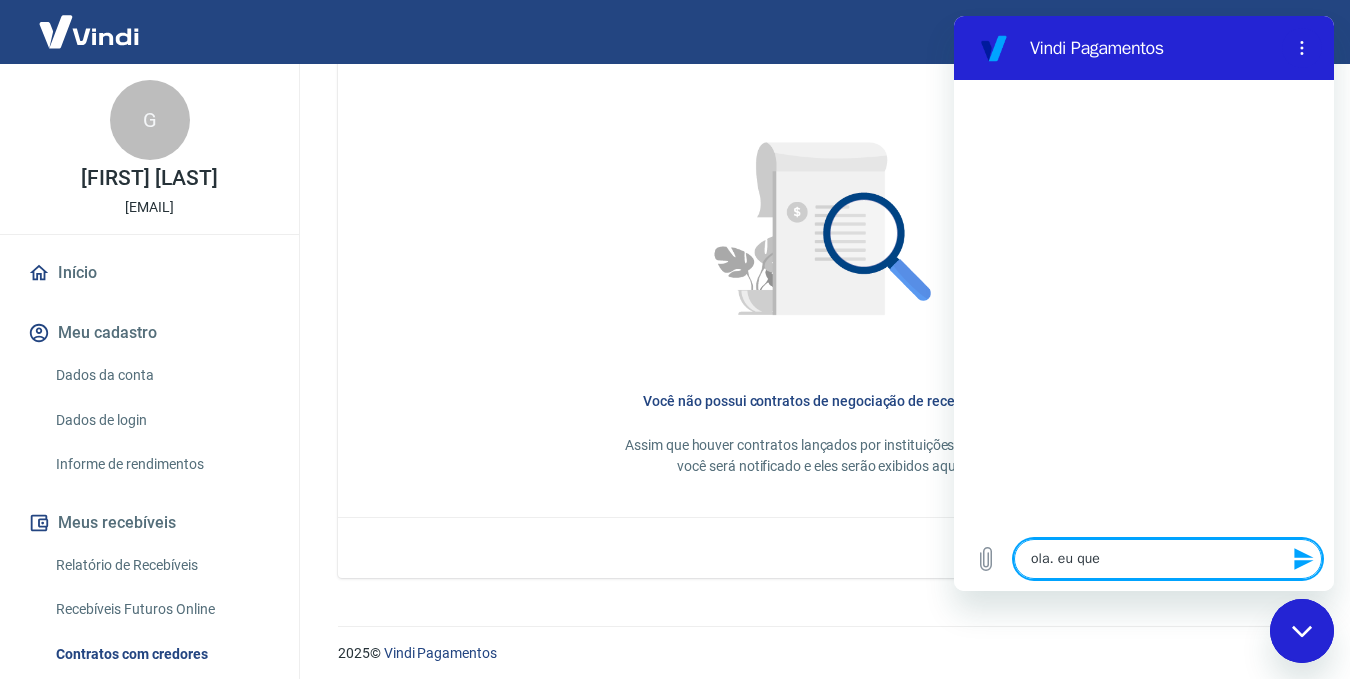 type on "ola. eu quer" 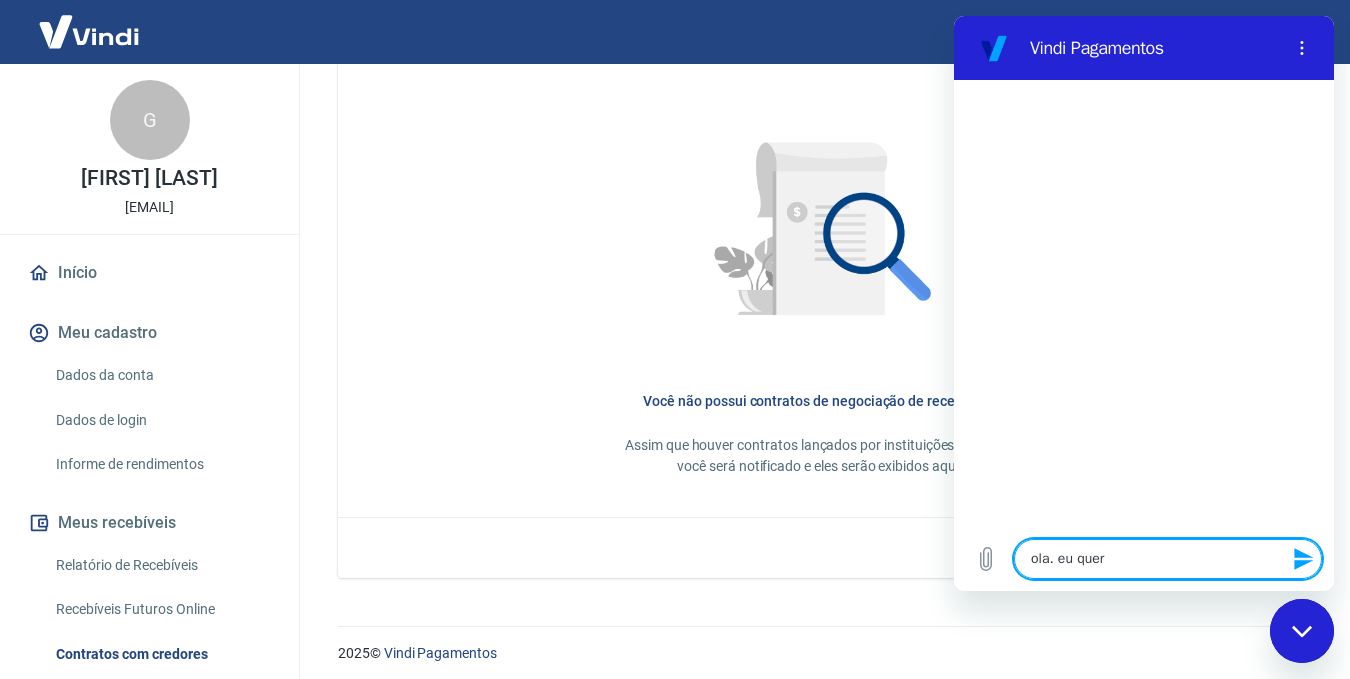 type on "ola. eu quero" 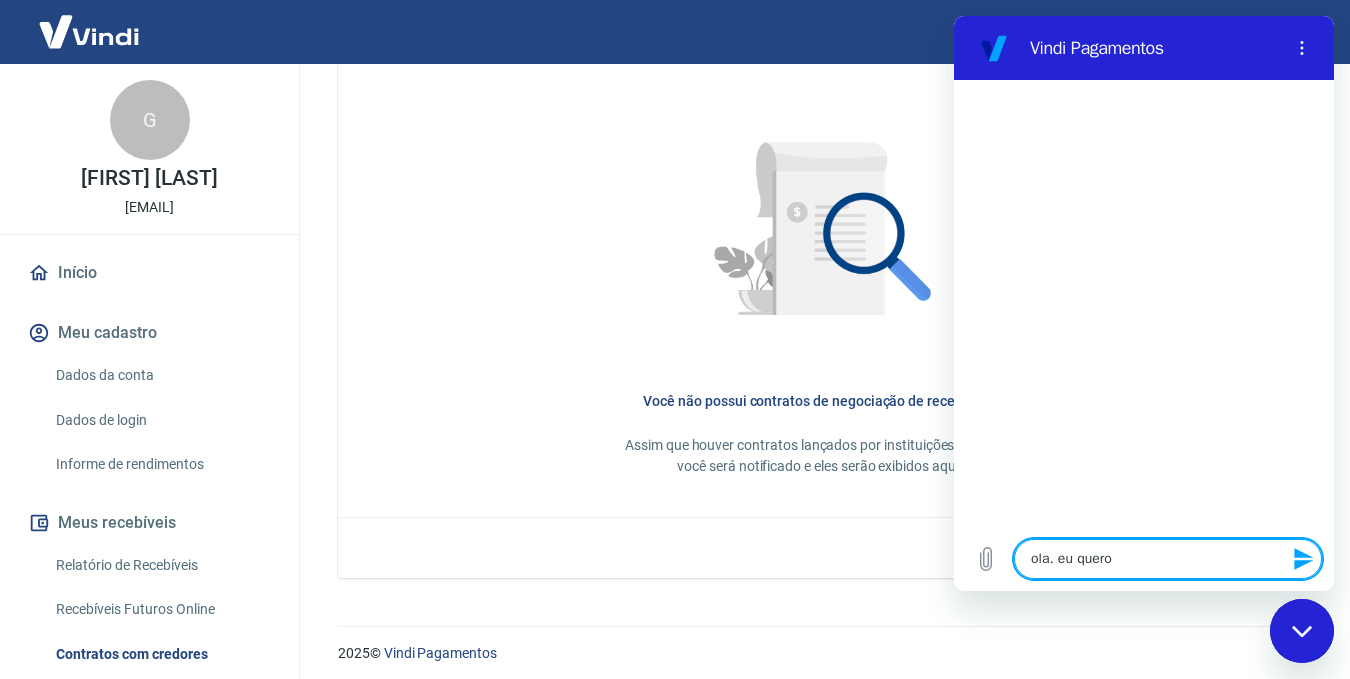 type on "ola. eu quero" 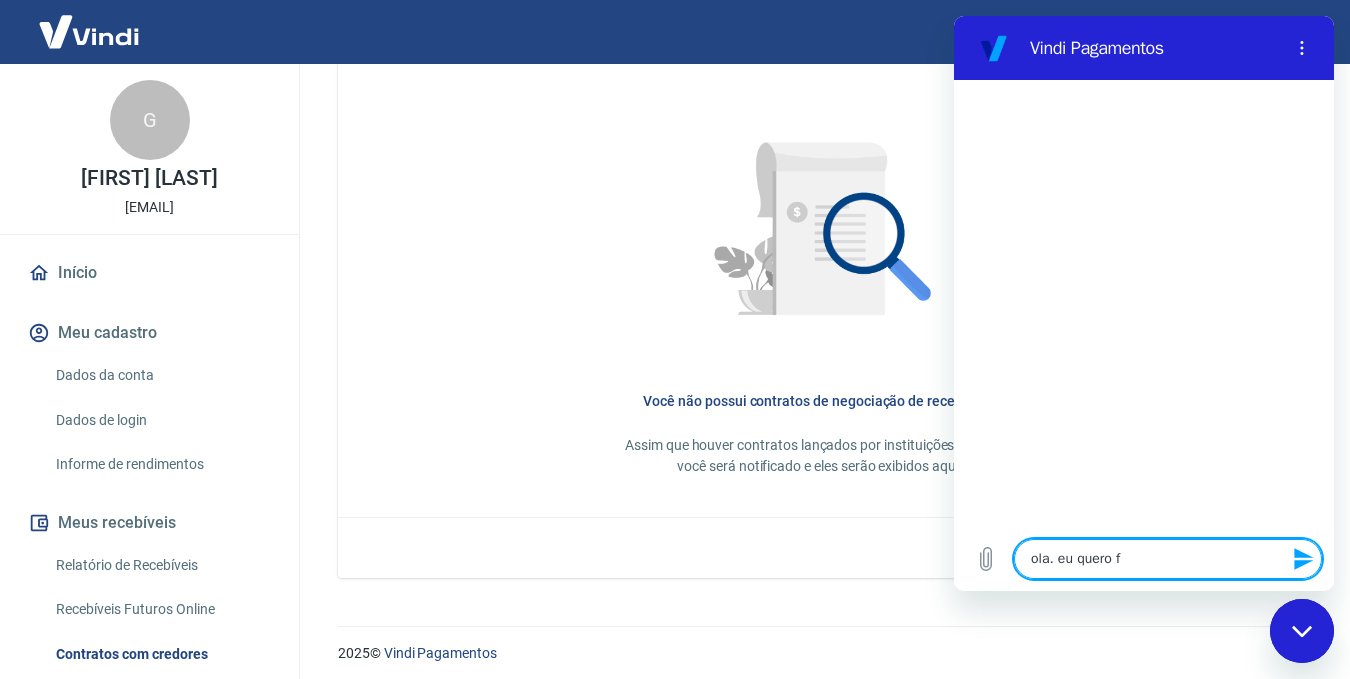type on "ola. eu quero fa" 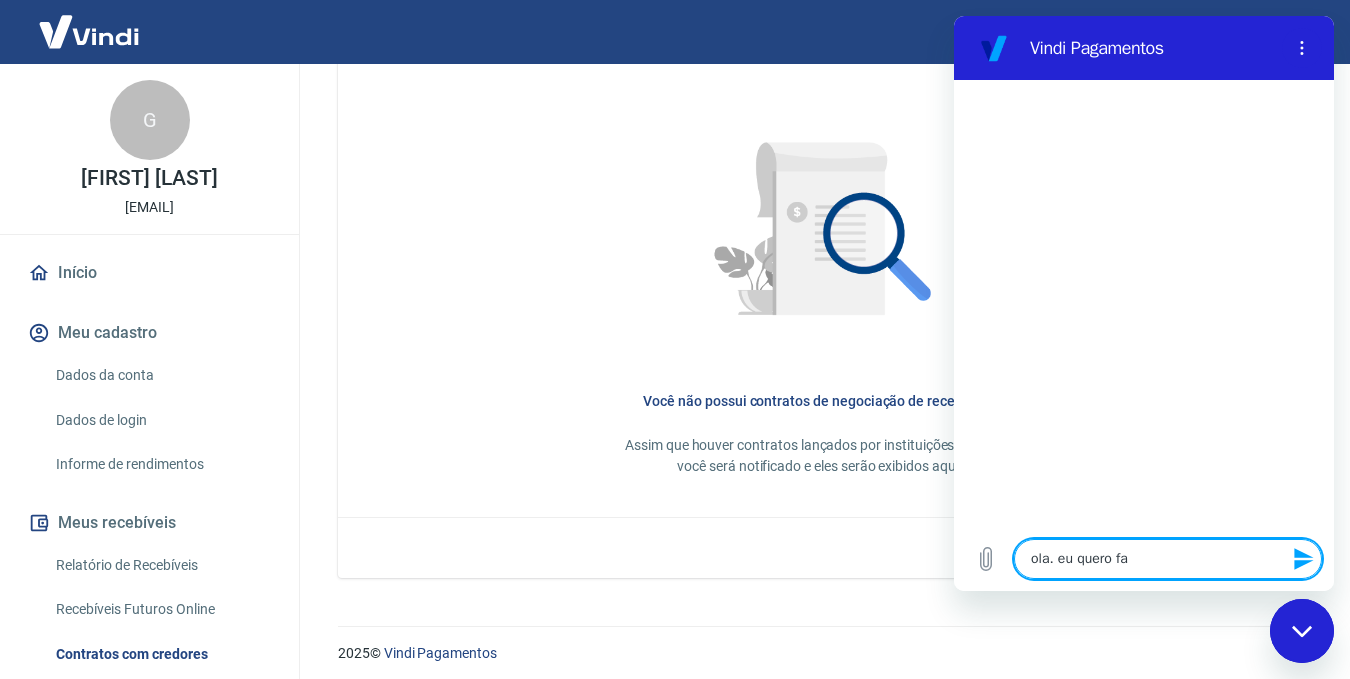 type on "ola. eu quero fal" 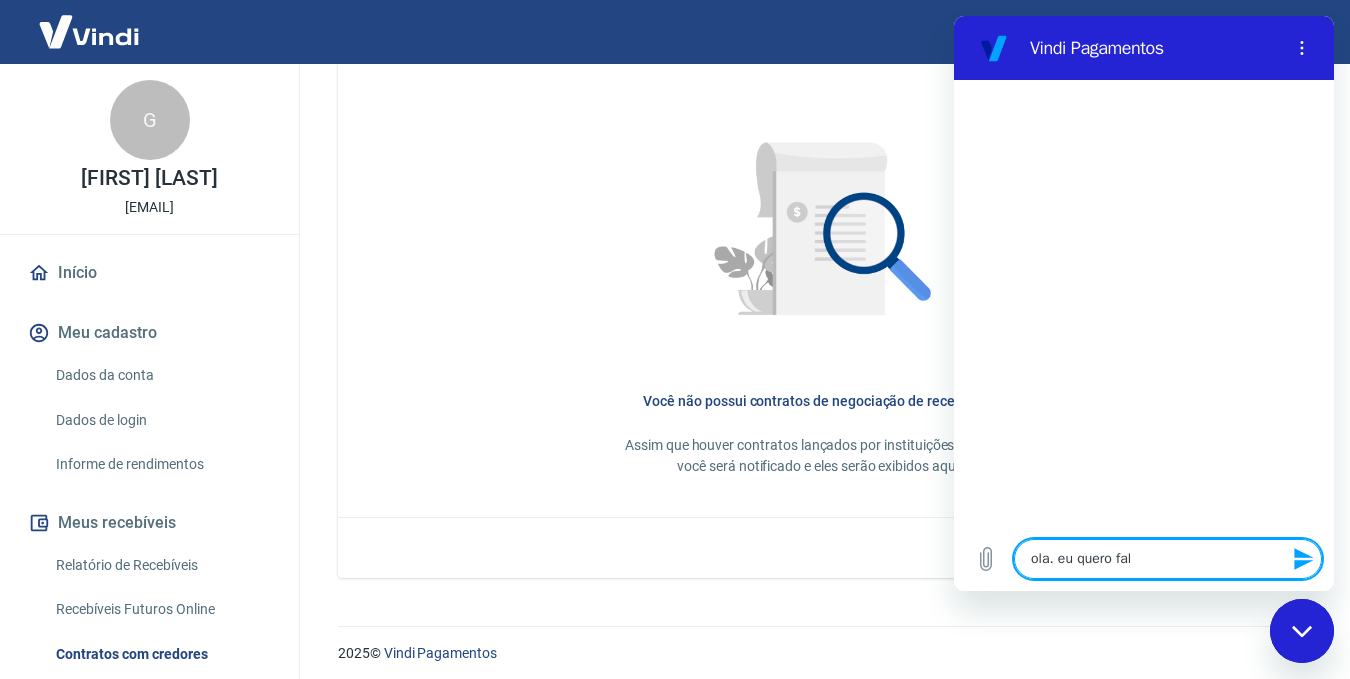 type on "ola. eu quero fala" 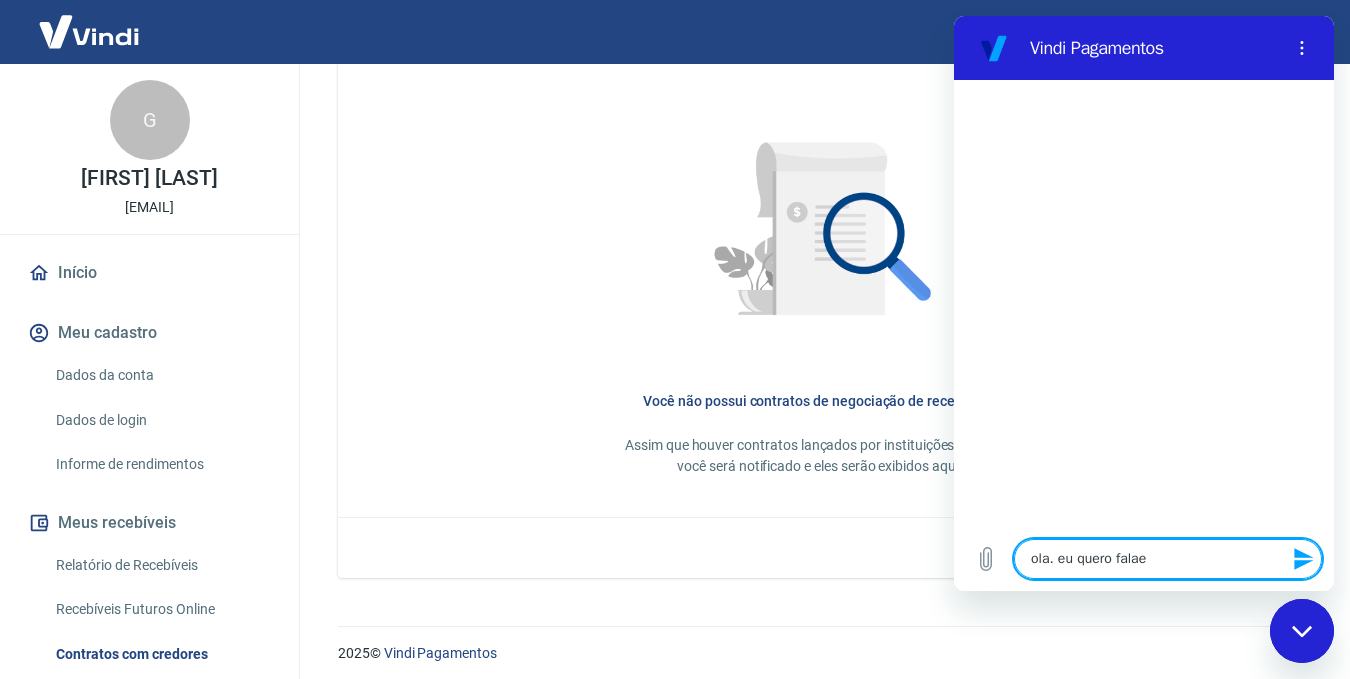 type on "ola. eu quero falaer" 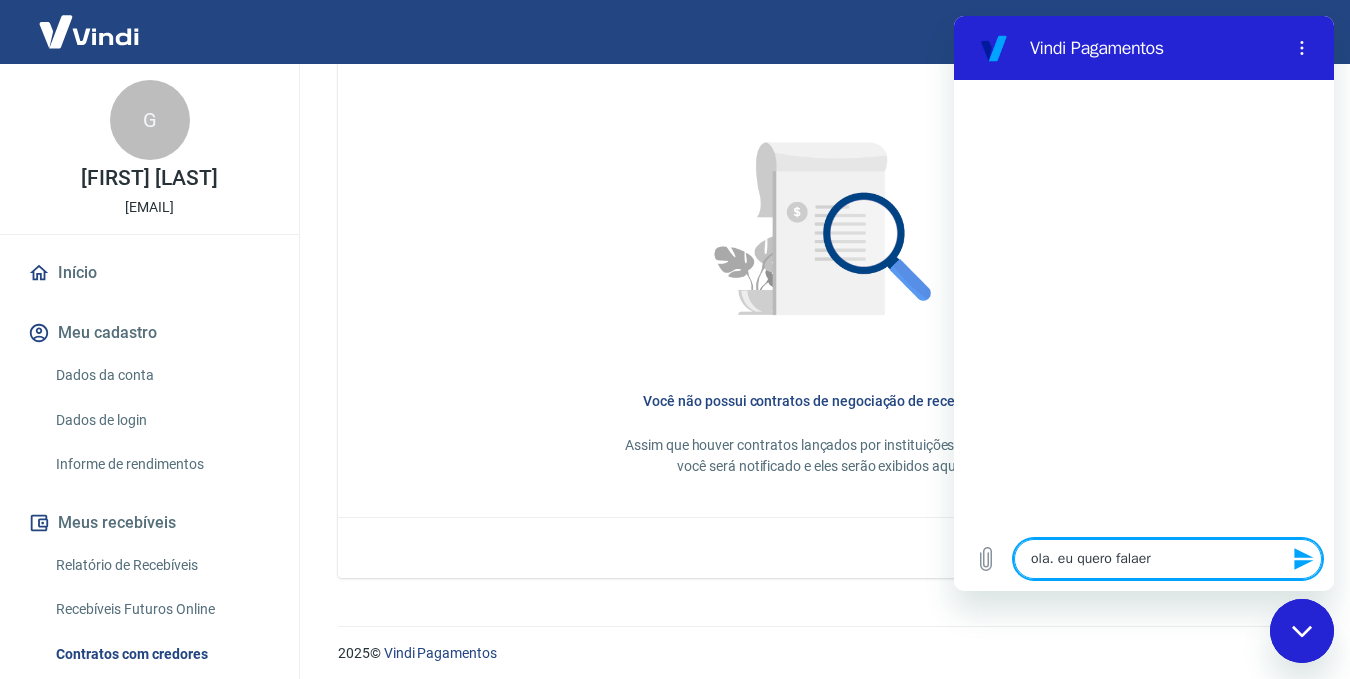type on "ola. eu quero falaer" 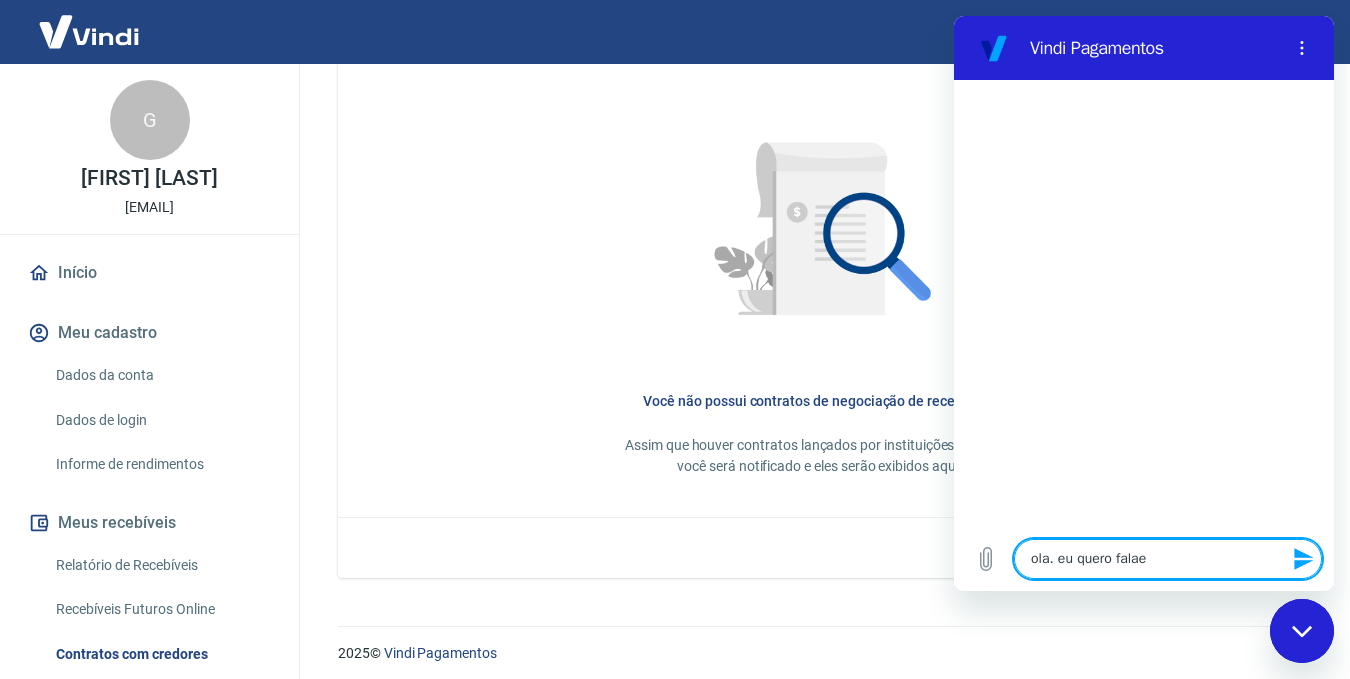 type on "x" 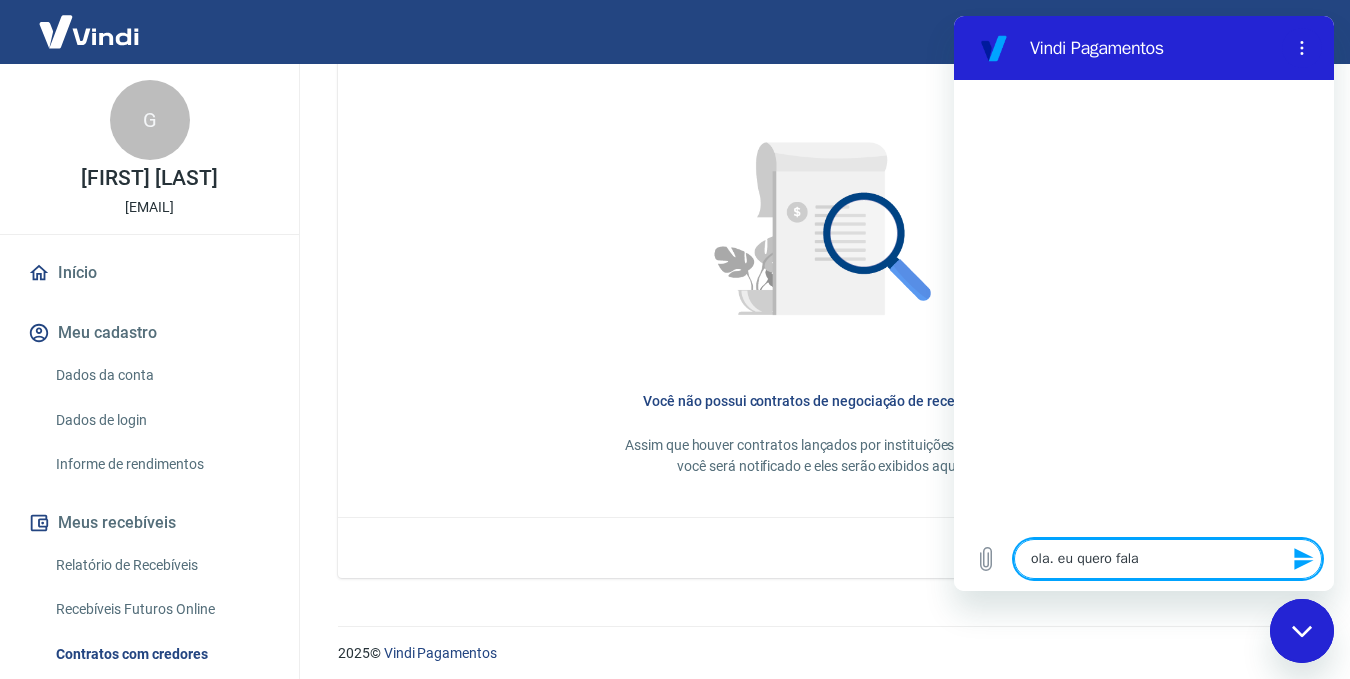 type on "ola. eu quero falar" 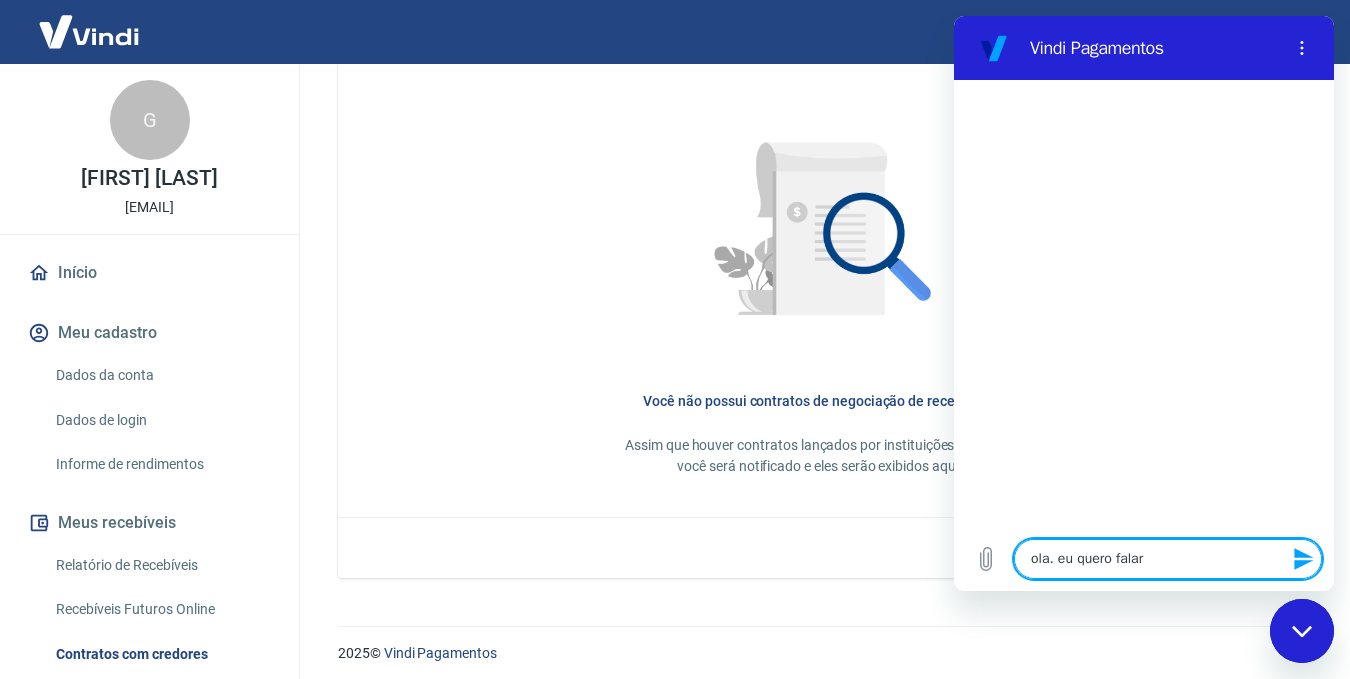 type on "ola. eu quero falar" 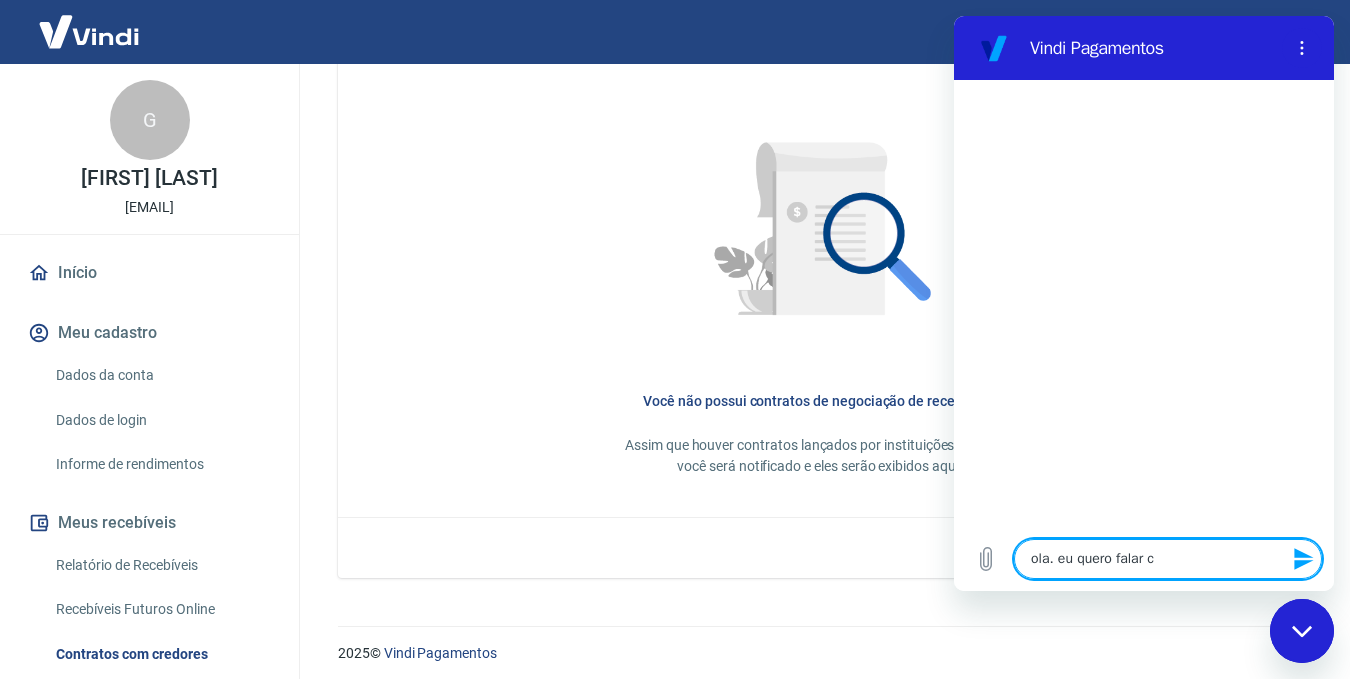 type on "ola. eu quero falar co" 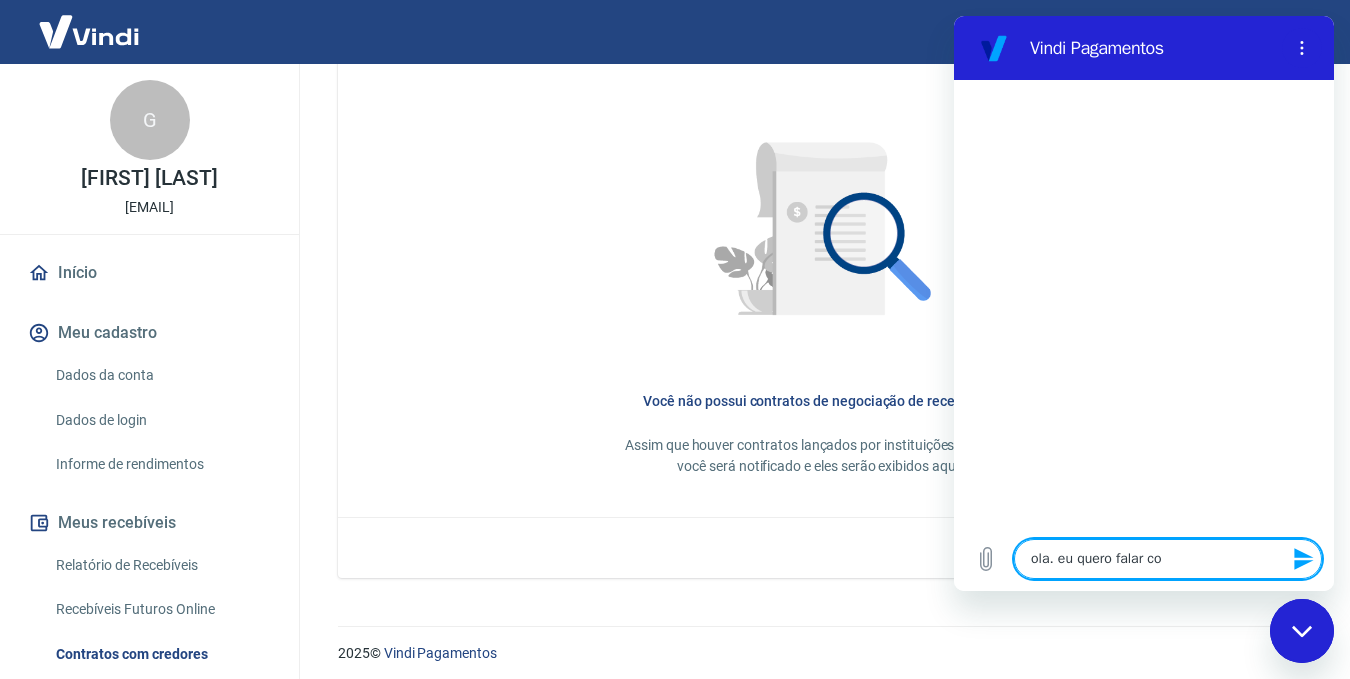 type on "ola. eu quero falar com" 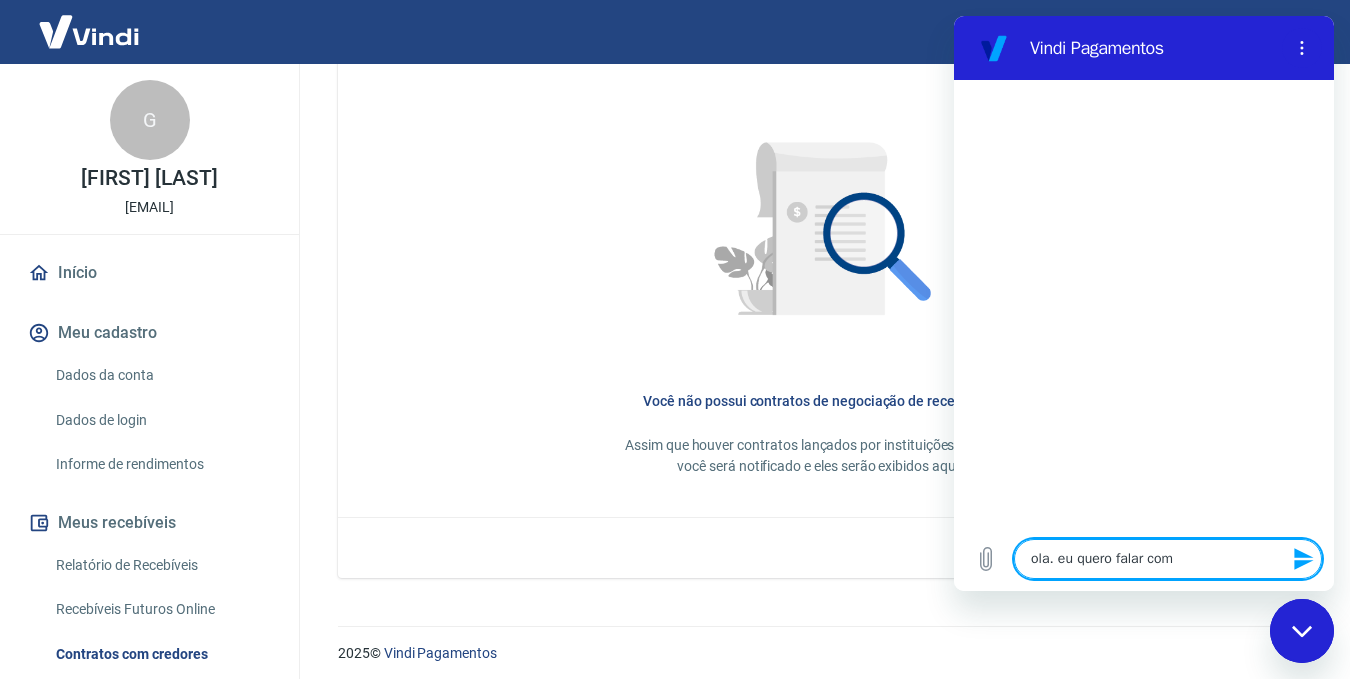 type on "ola. eu quero falar com" 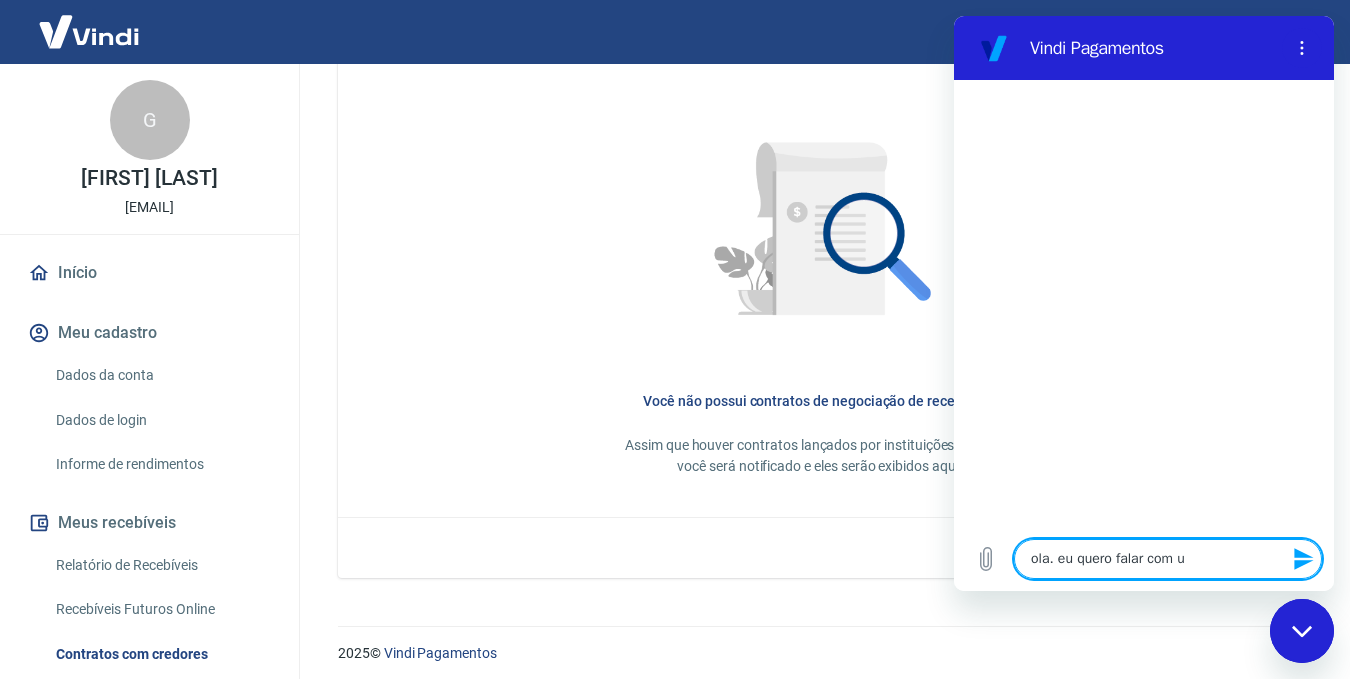 type on "ola. eu quero falar com um" 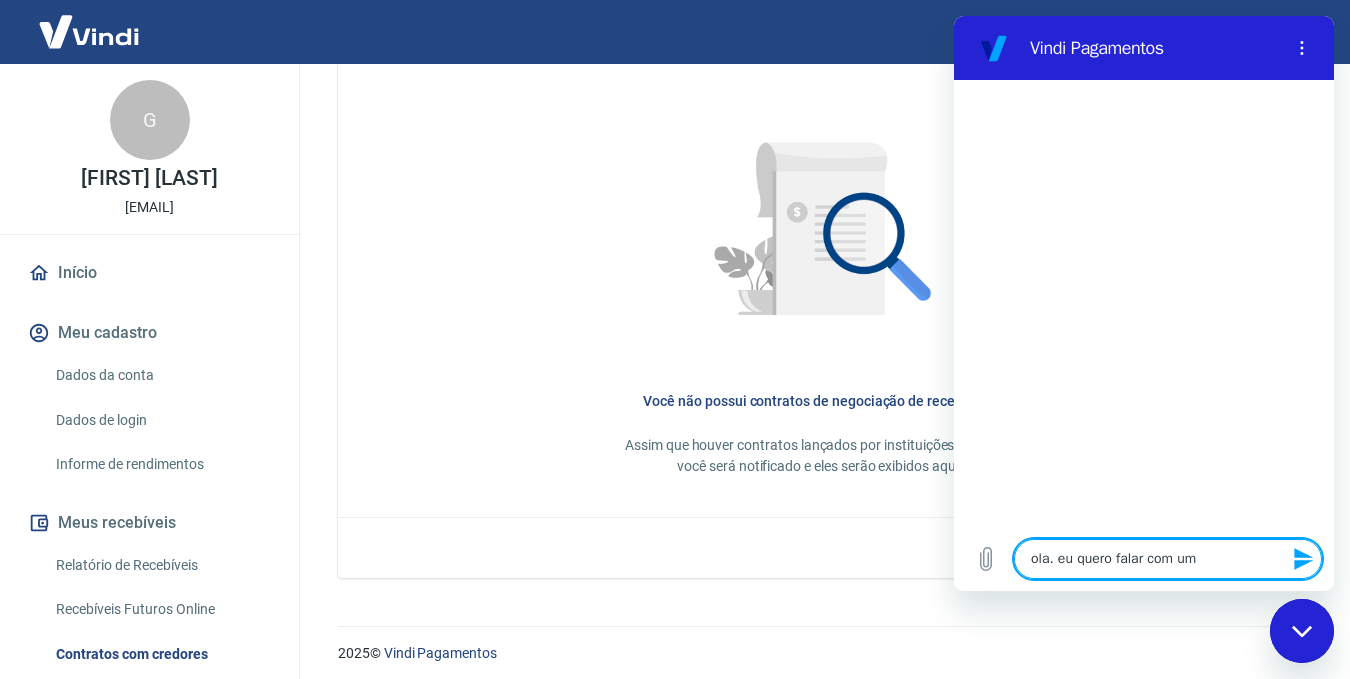 type on "ola. eu quero falar com um" 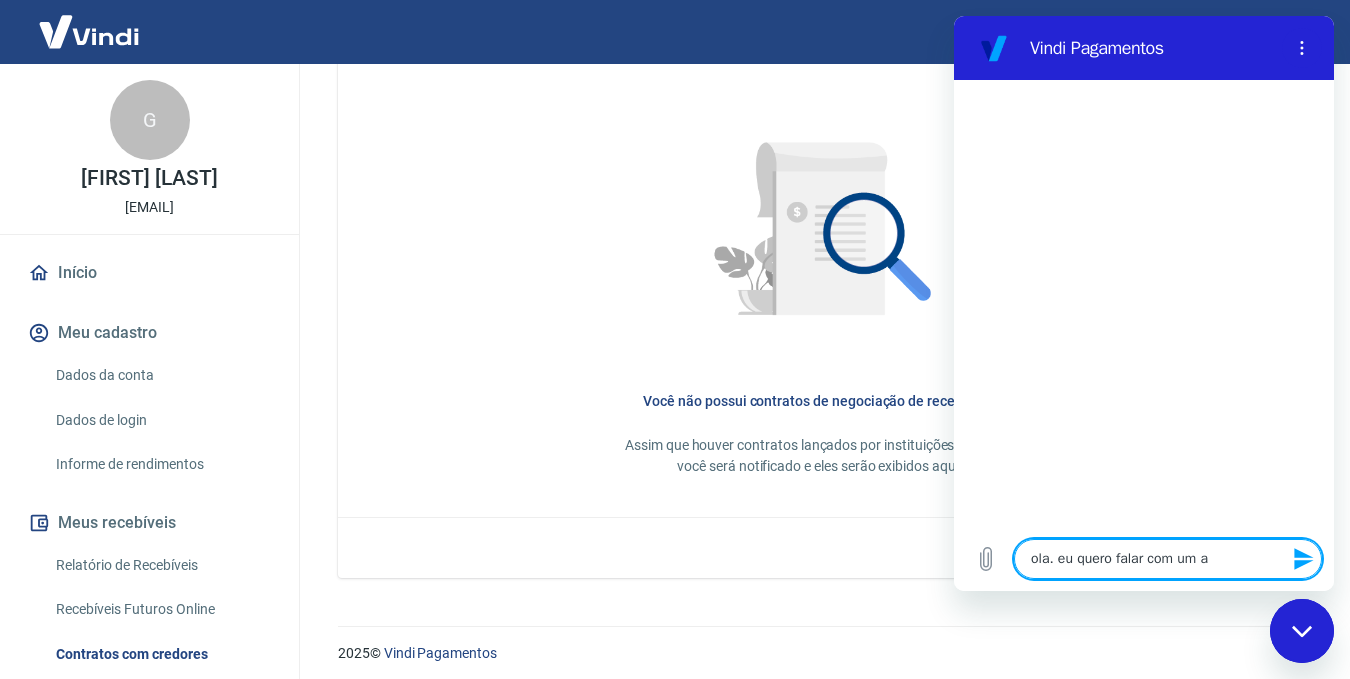 type on "ola. eu quero falar com um at" 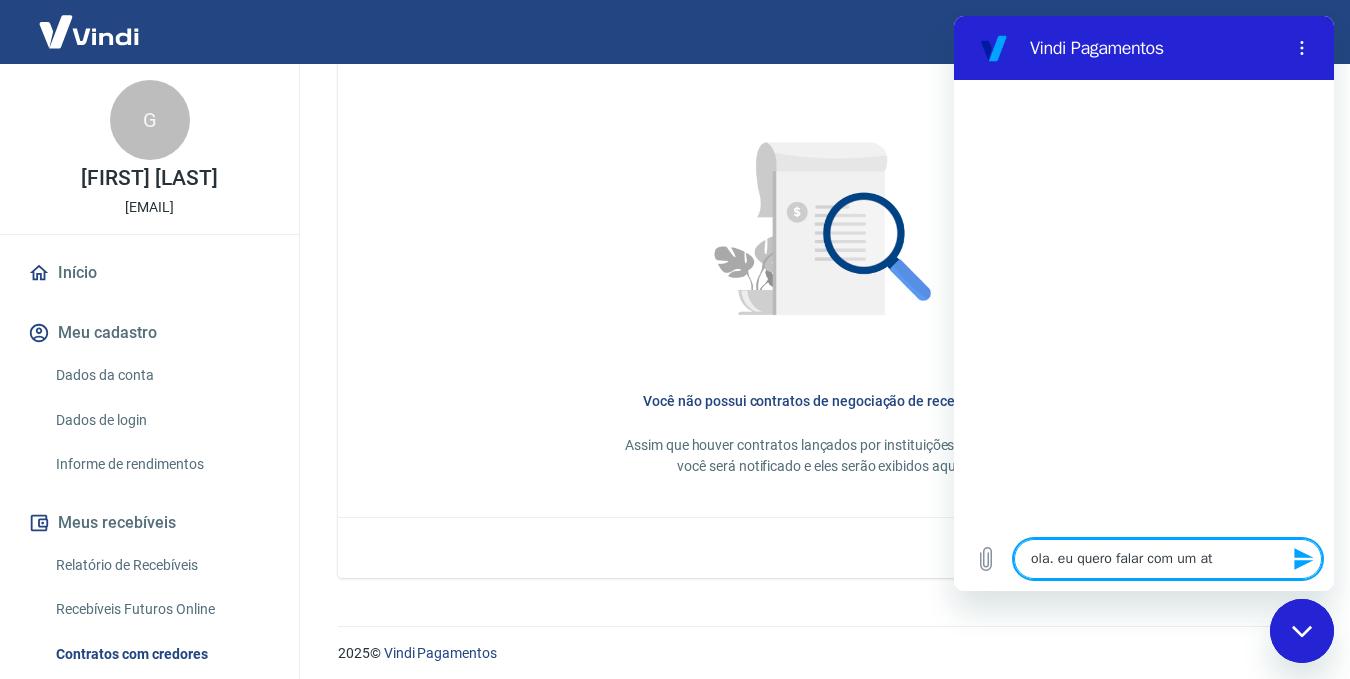 type on "ola. eu quero falar com um ate" 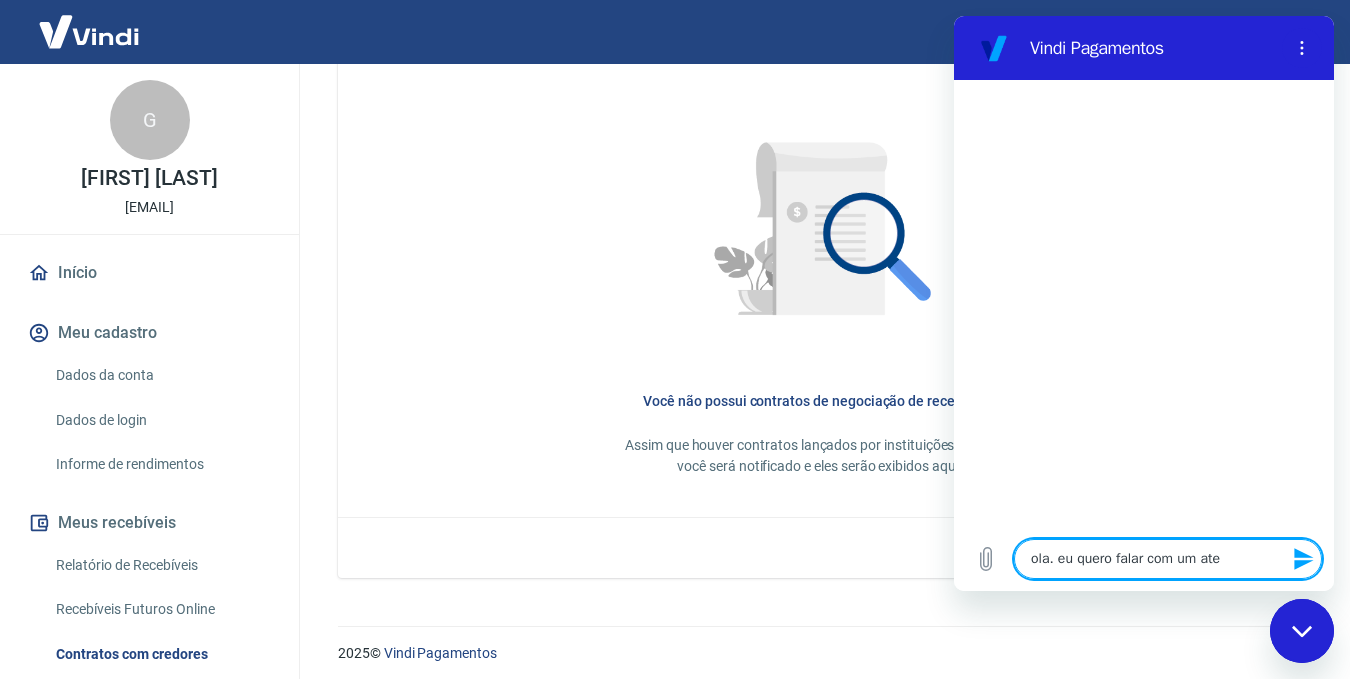 type on "ola. eu quero falar com um ateb" 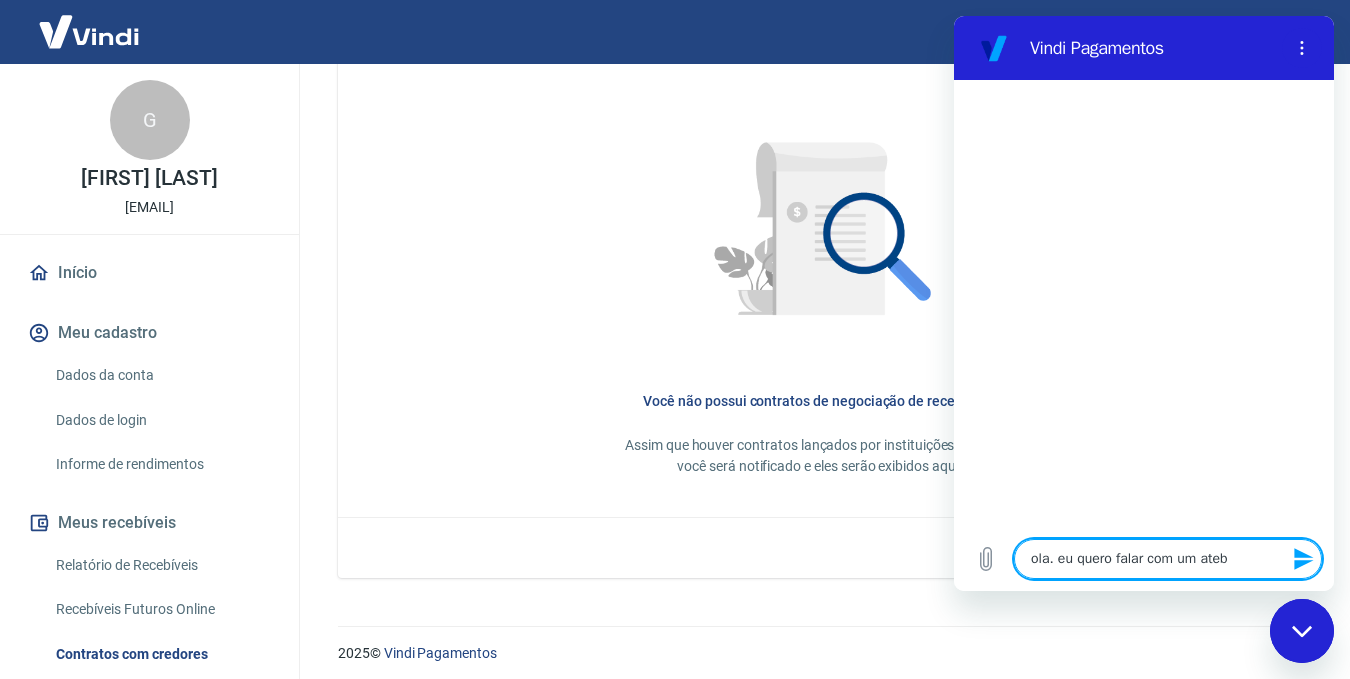 type on "ola. eu quero falar com um atebn" 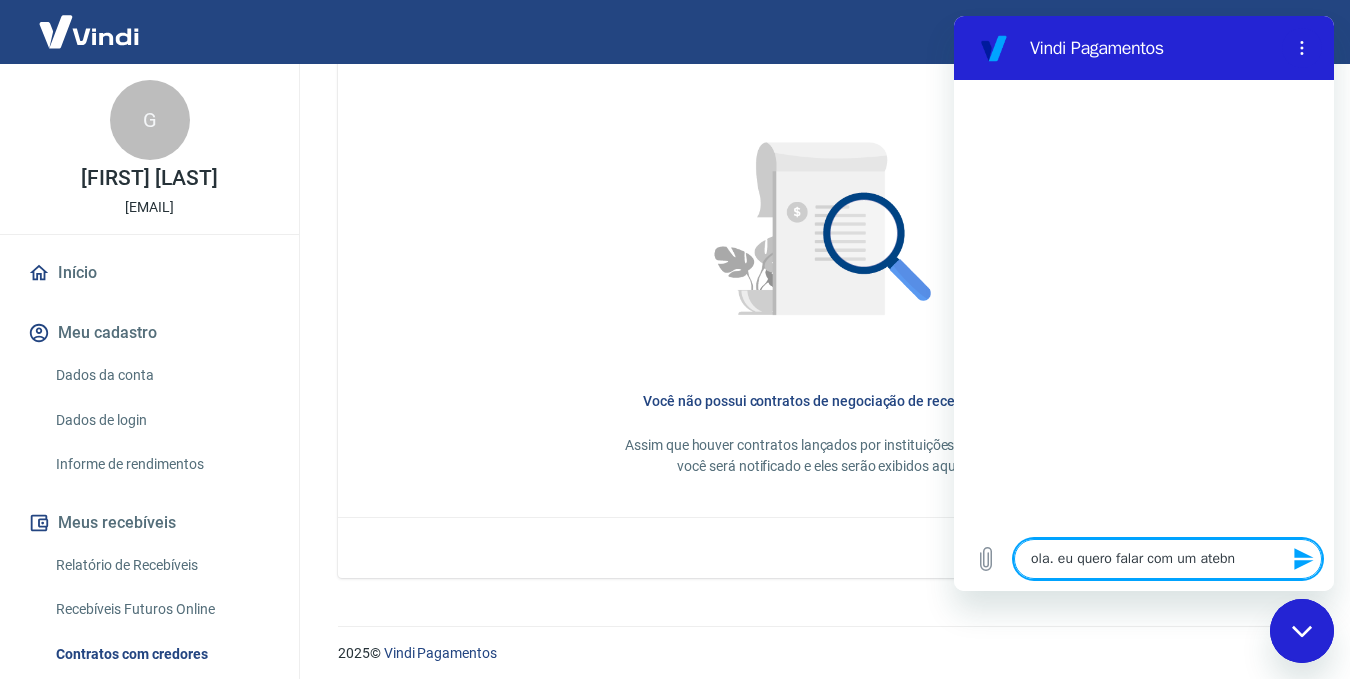 type on "ola. eu quero falar com um ateb" 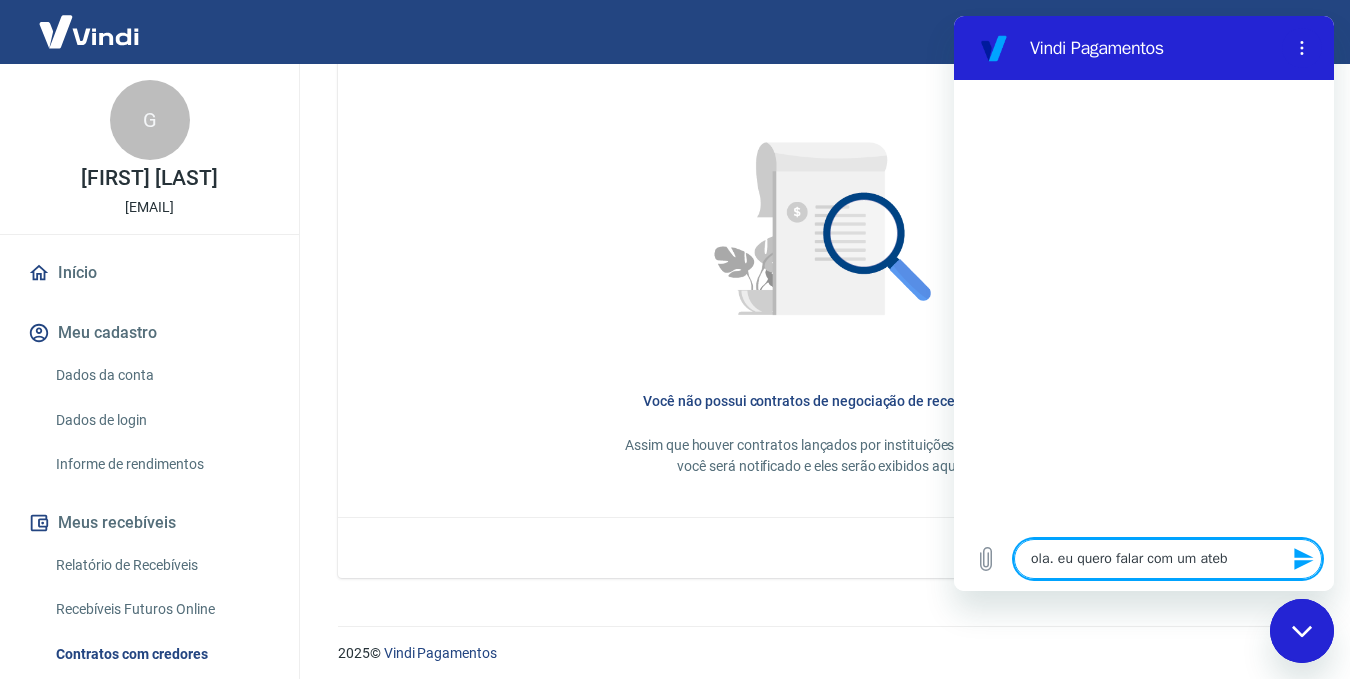 type on "ola. eu quero falar com um ate" 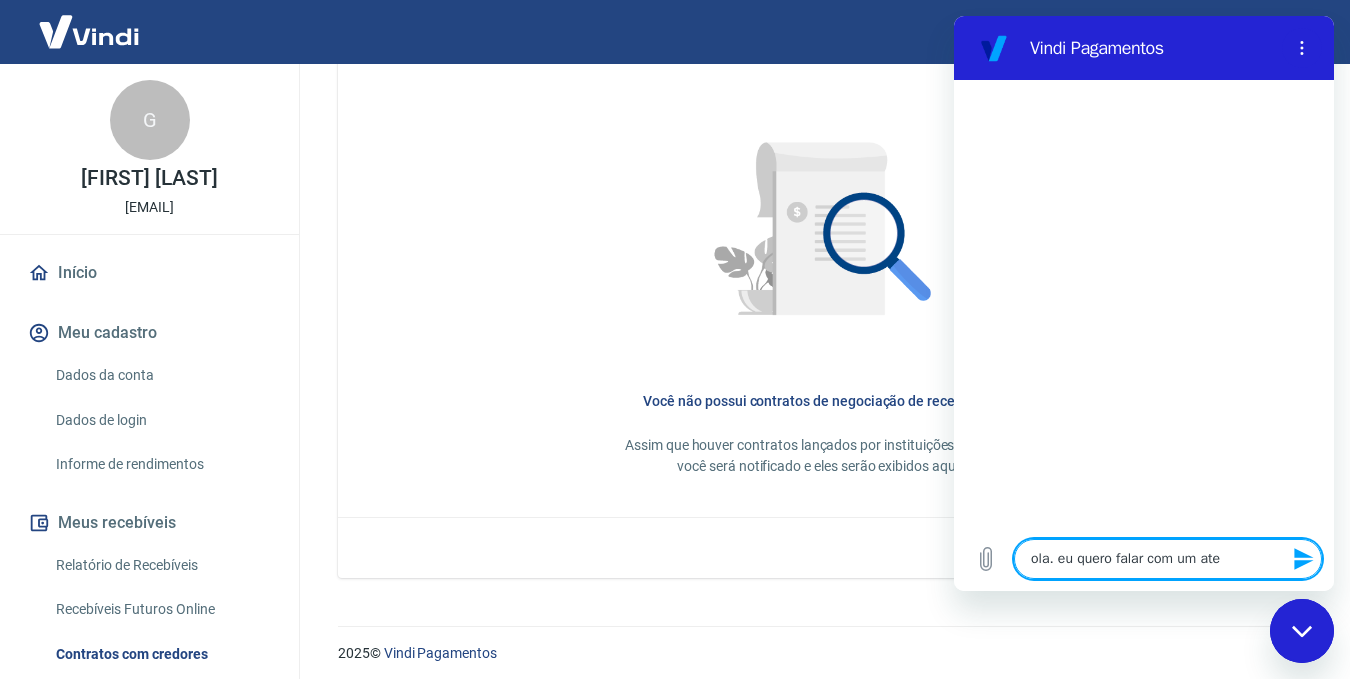 type on "ola. eu quero falar com um aten" 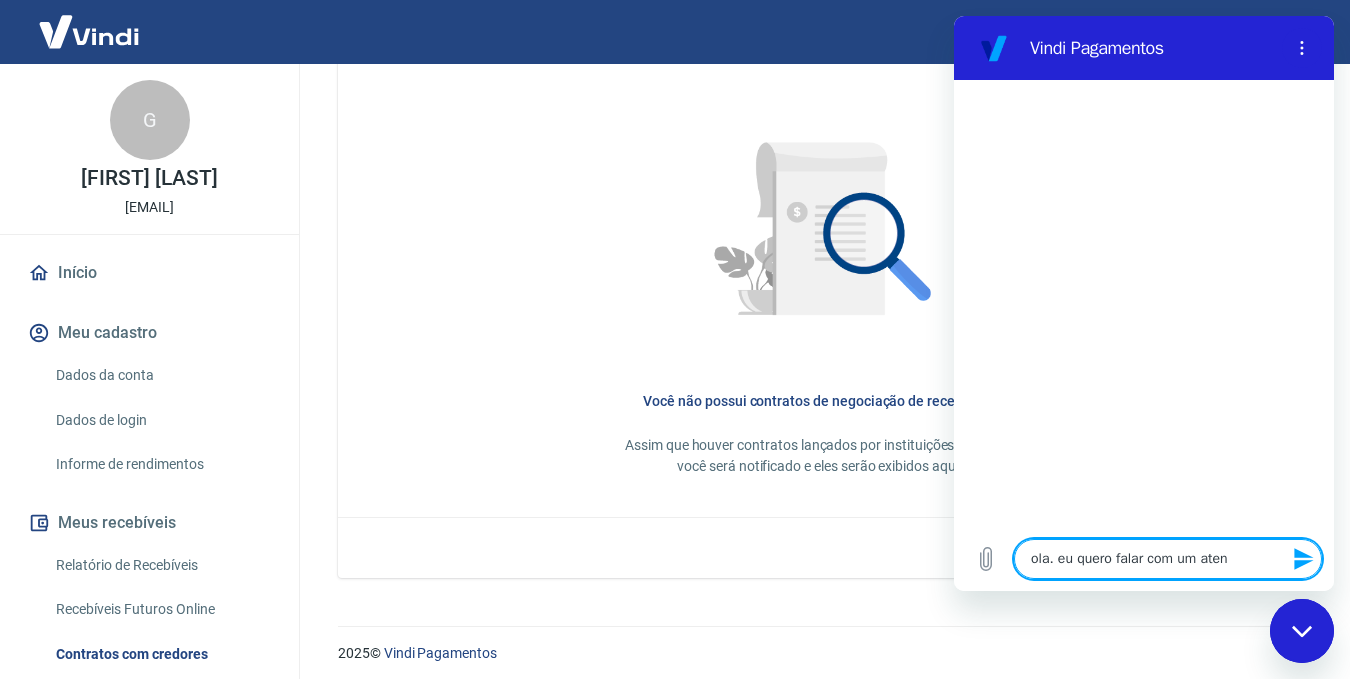 type on "ola. eu quero falar com um atend" 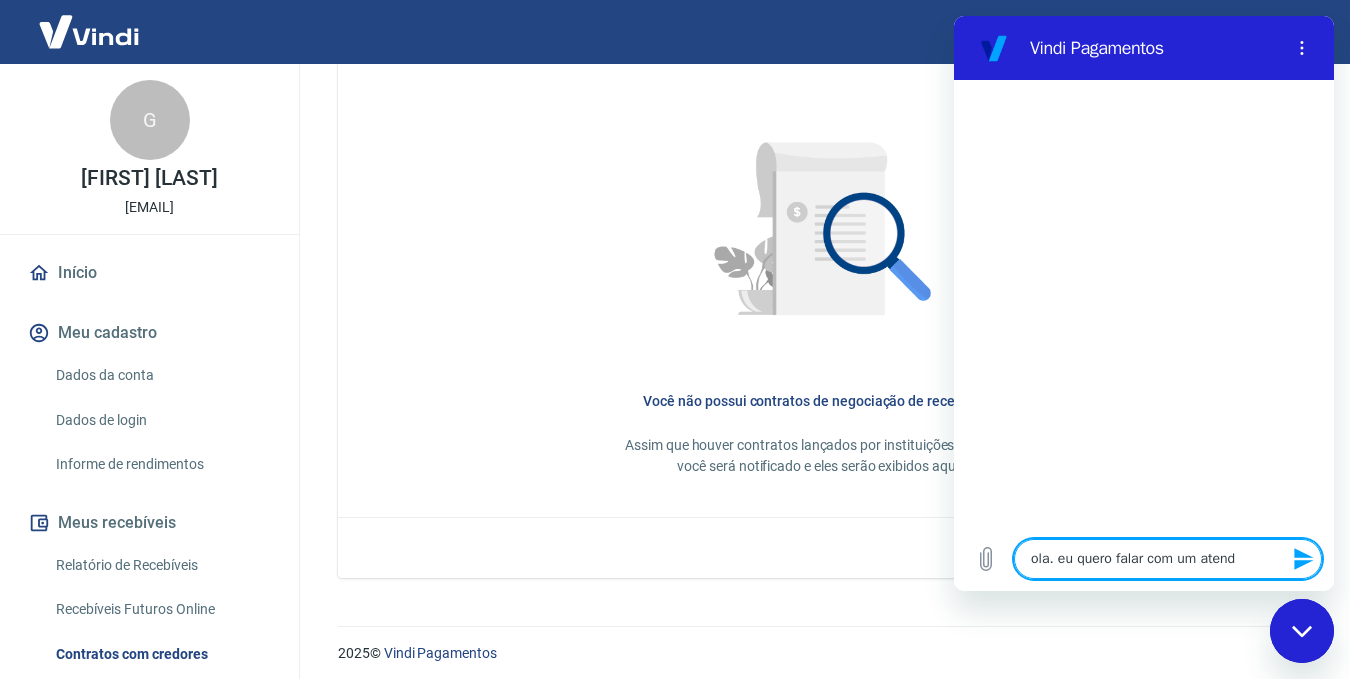 type on "ola. eu quero falar com um atende" 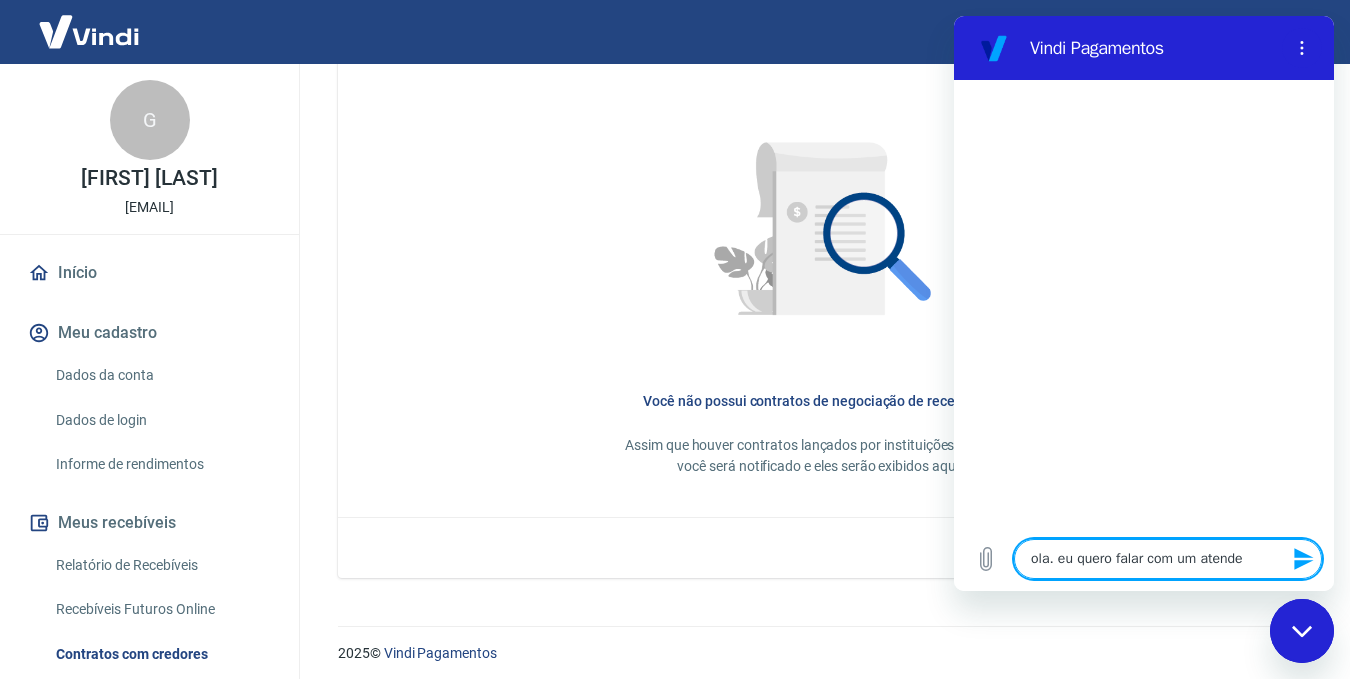 type on "ola. eu quero falar com um atenden" 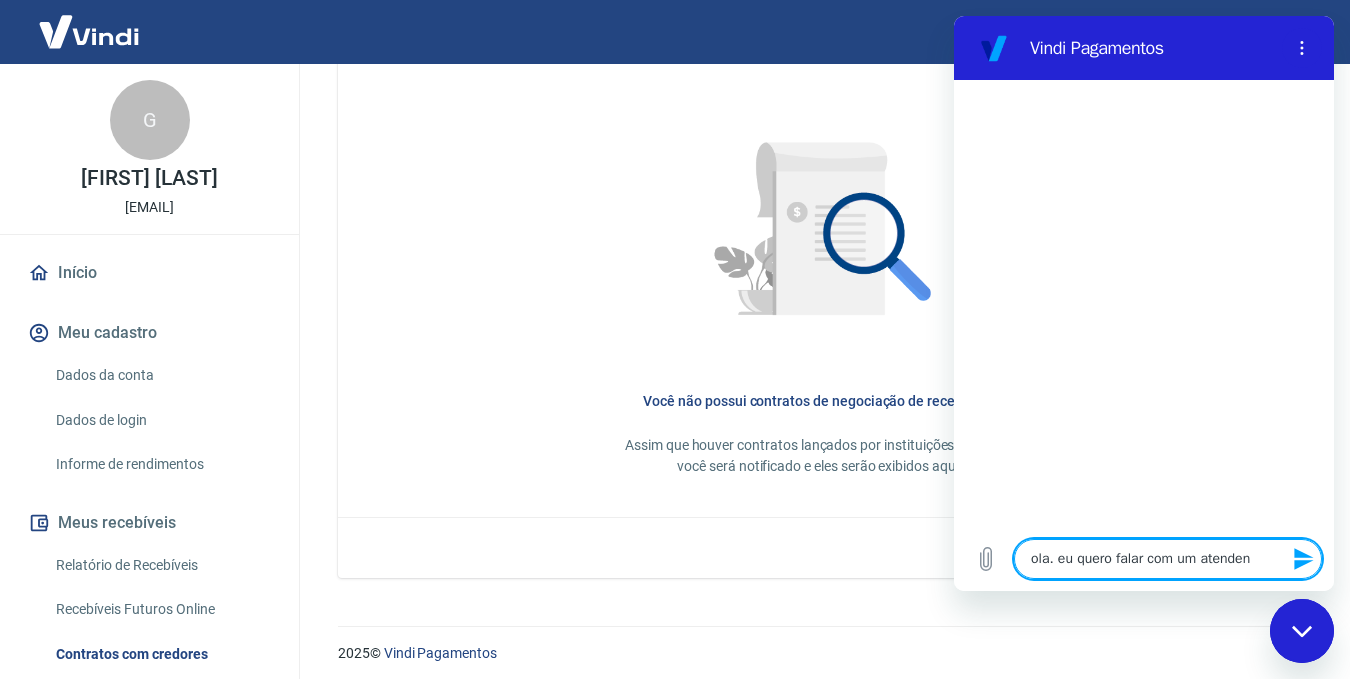 type on "ola. eu quero falar com um atendent" 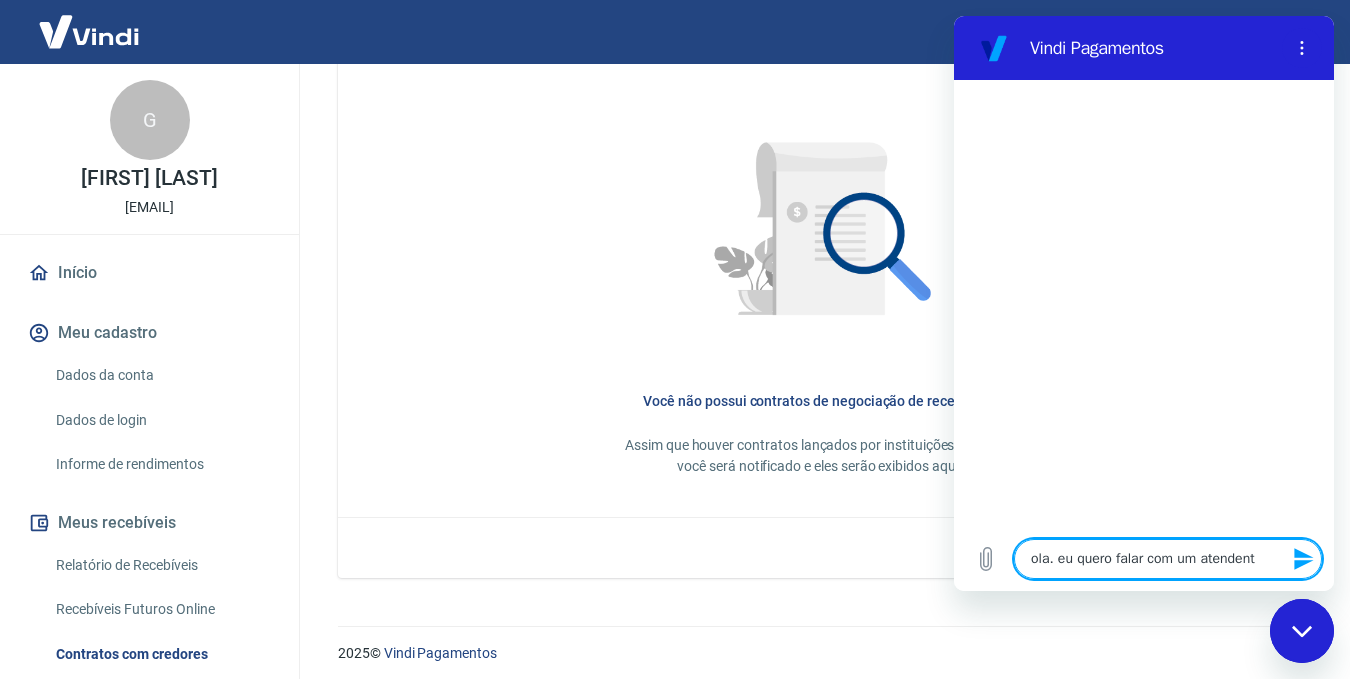type on "ola. eu quero falar com um atendente" 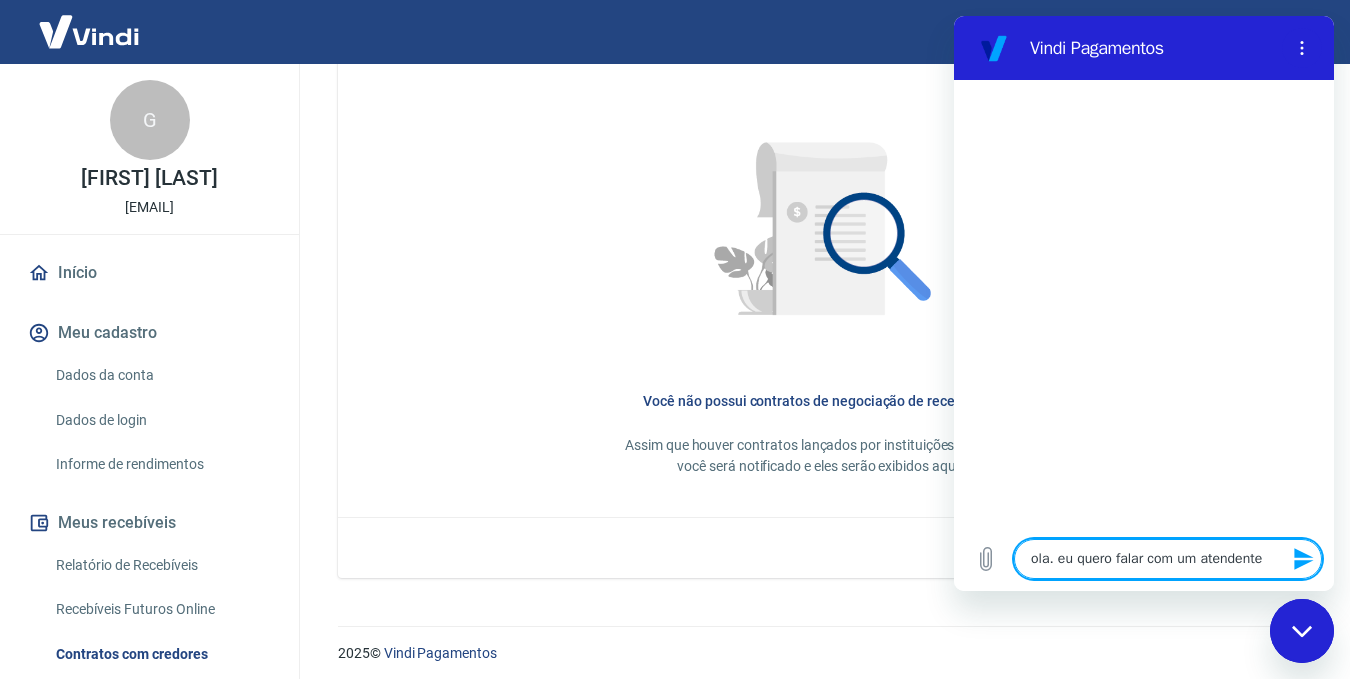 type 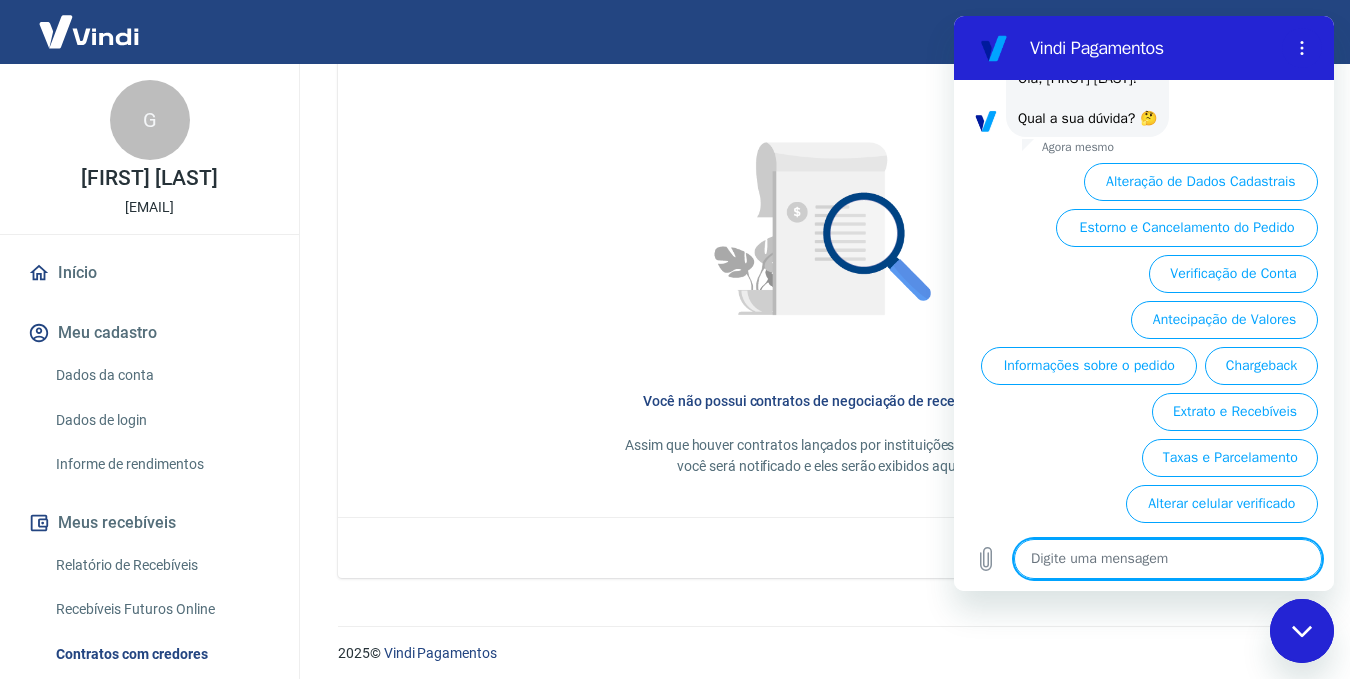 scroll, scrollTop: 110, scrollLeft: 0, axis: vertical 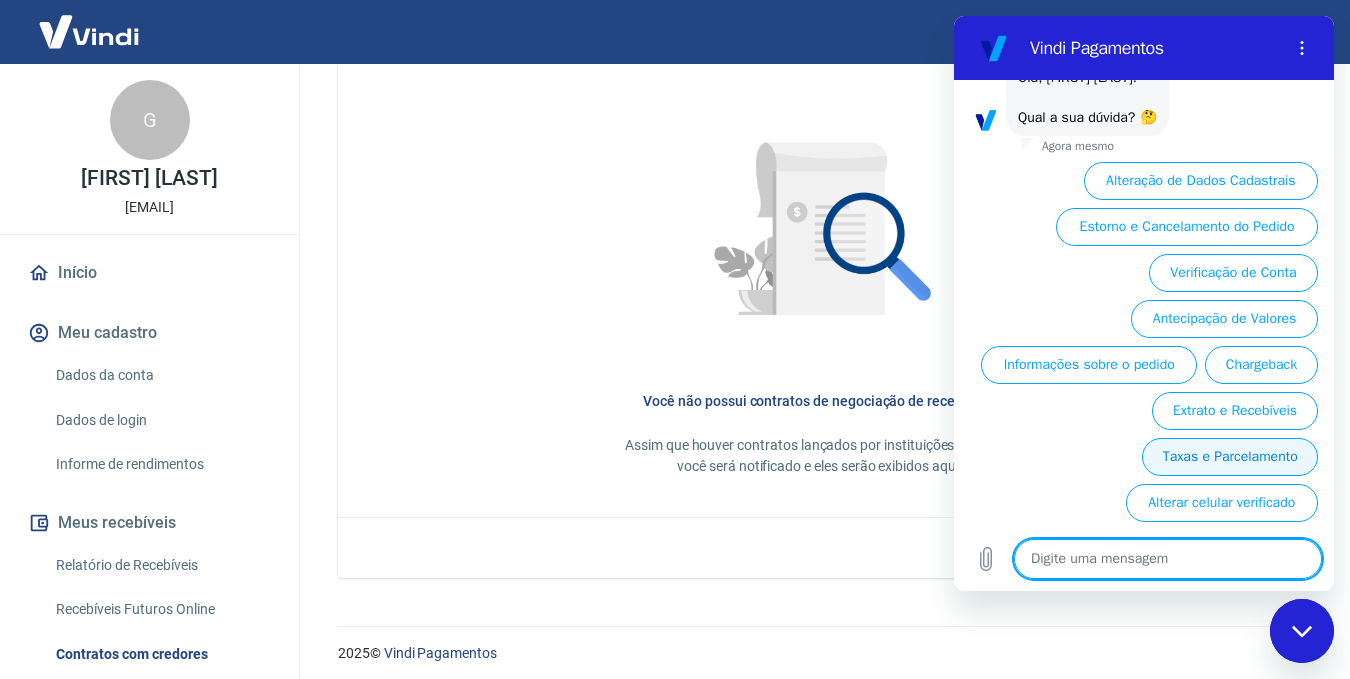 click on "Taxas e Parcelamento" at bounding box center (1230, 457) 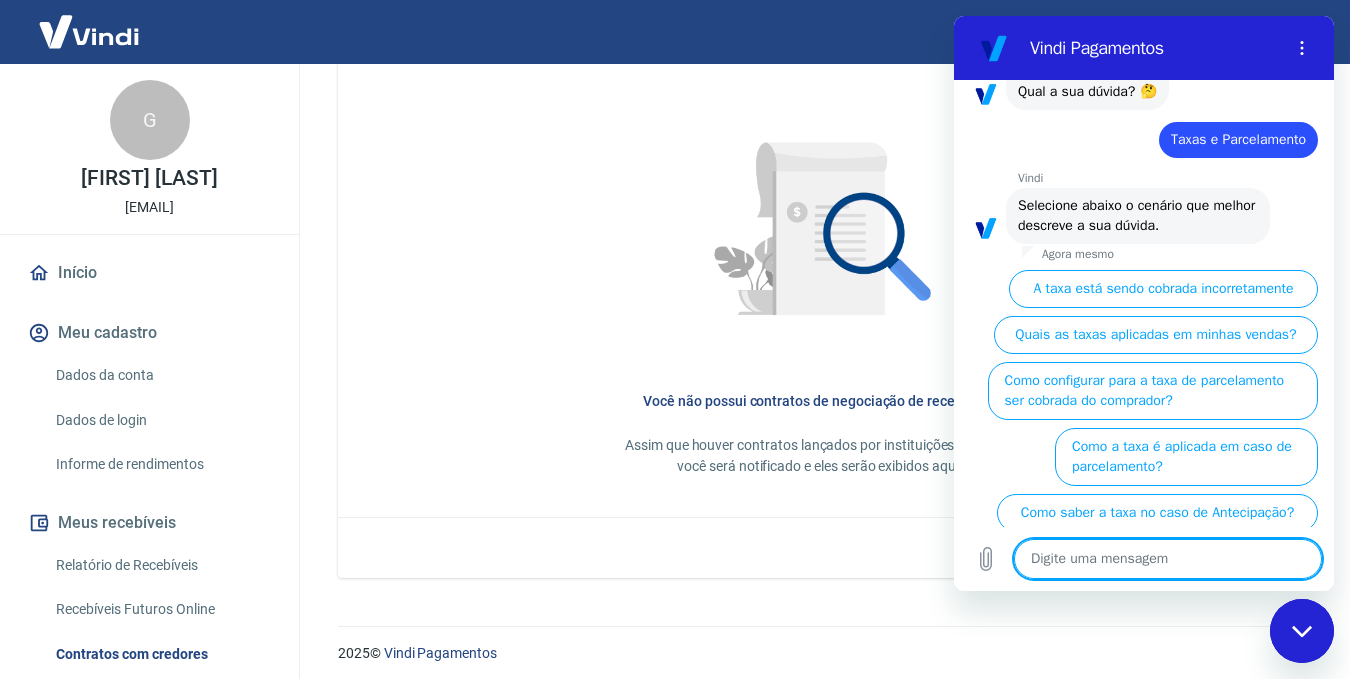 scroll, scrollTop: 146, scrollLeft: 0, axis: vertical 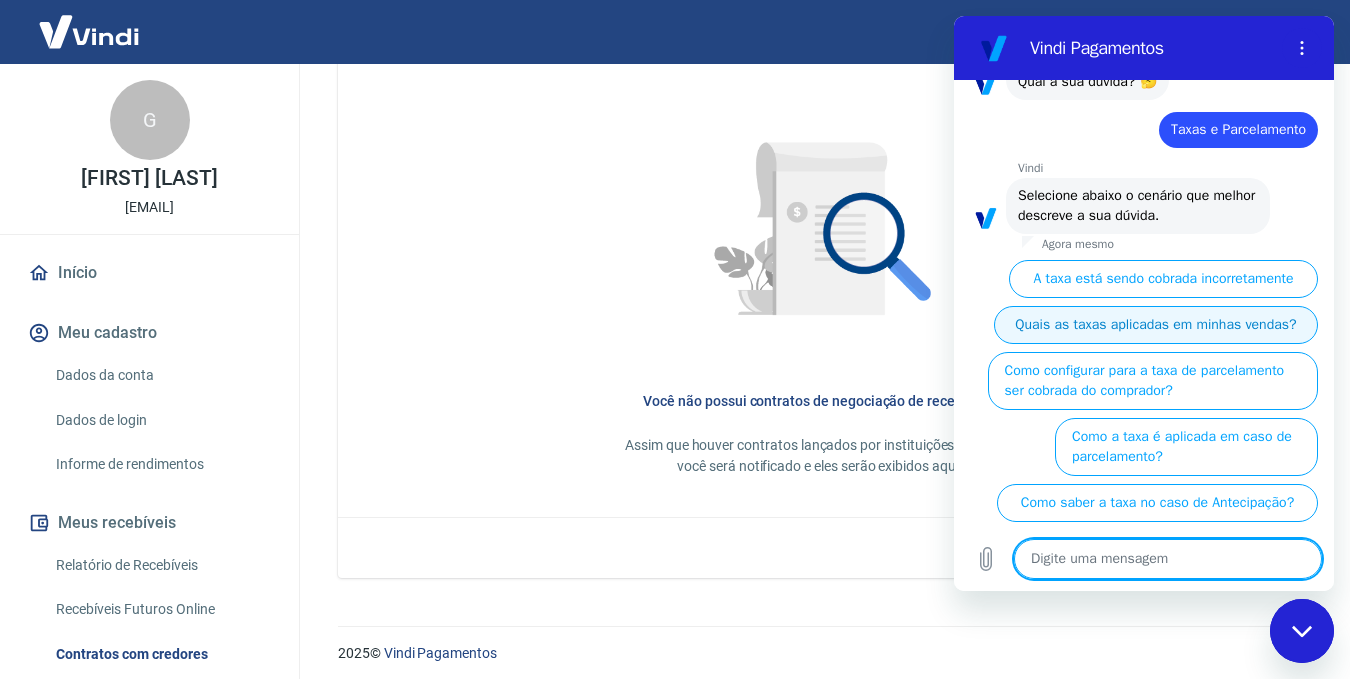 click on "Quais as taxas aplicadas em minhas vendas?" at bounding box center [1156, 325] 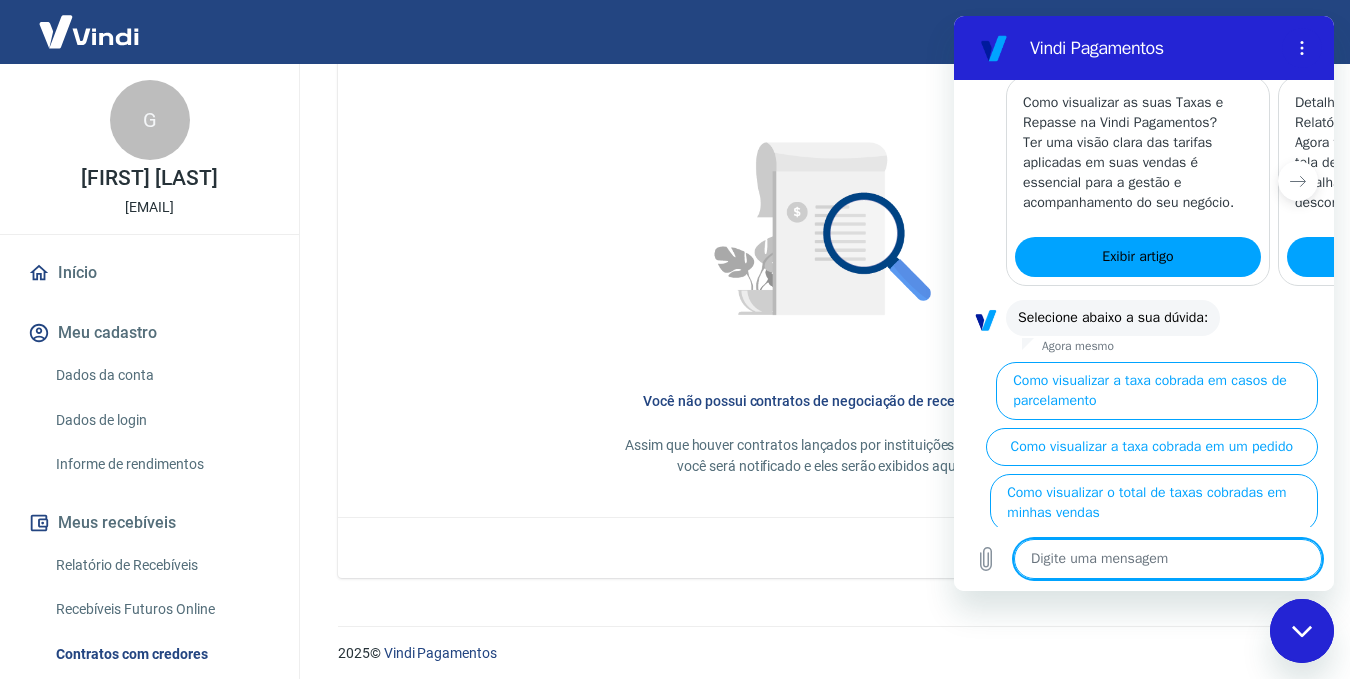 scroll, scrollTop: 1100, scrollLeft: 0, axis: vertical 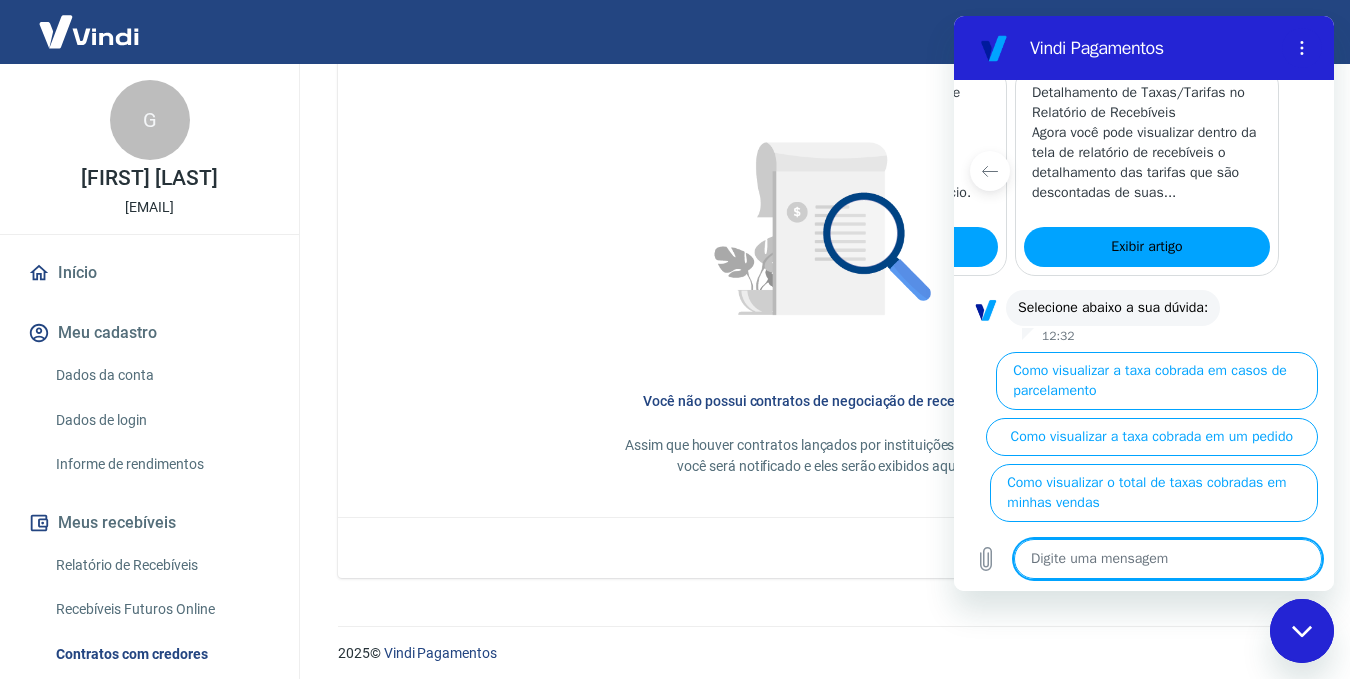 type on "x" 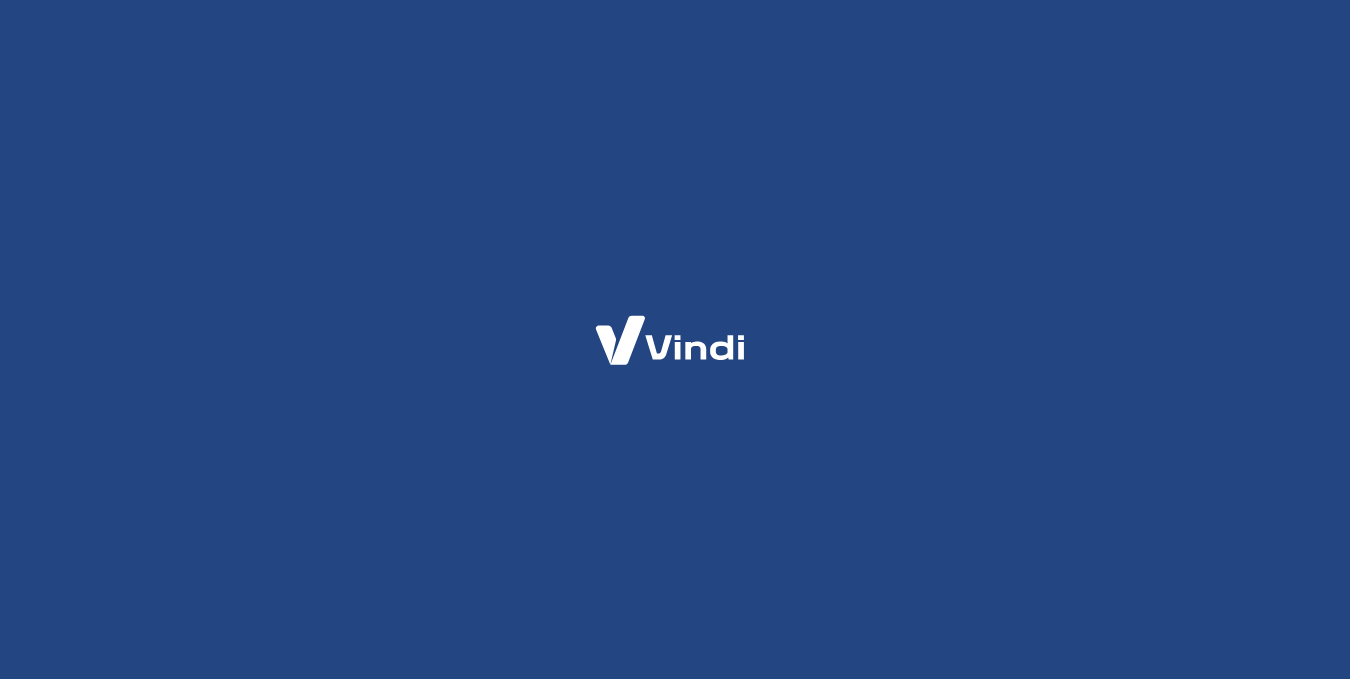 scroll, scrollTop: 0, scrollLeft: 0, axis: both 